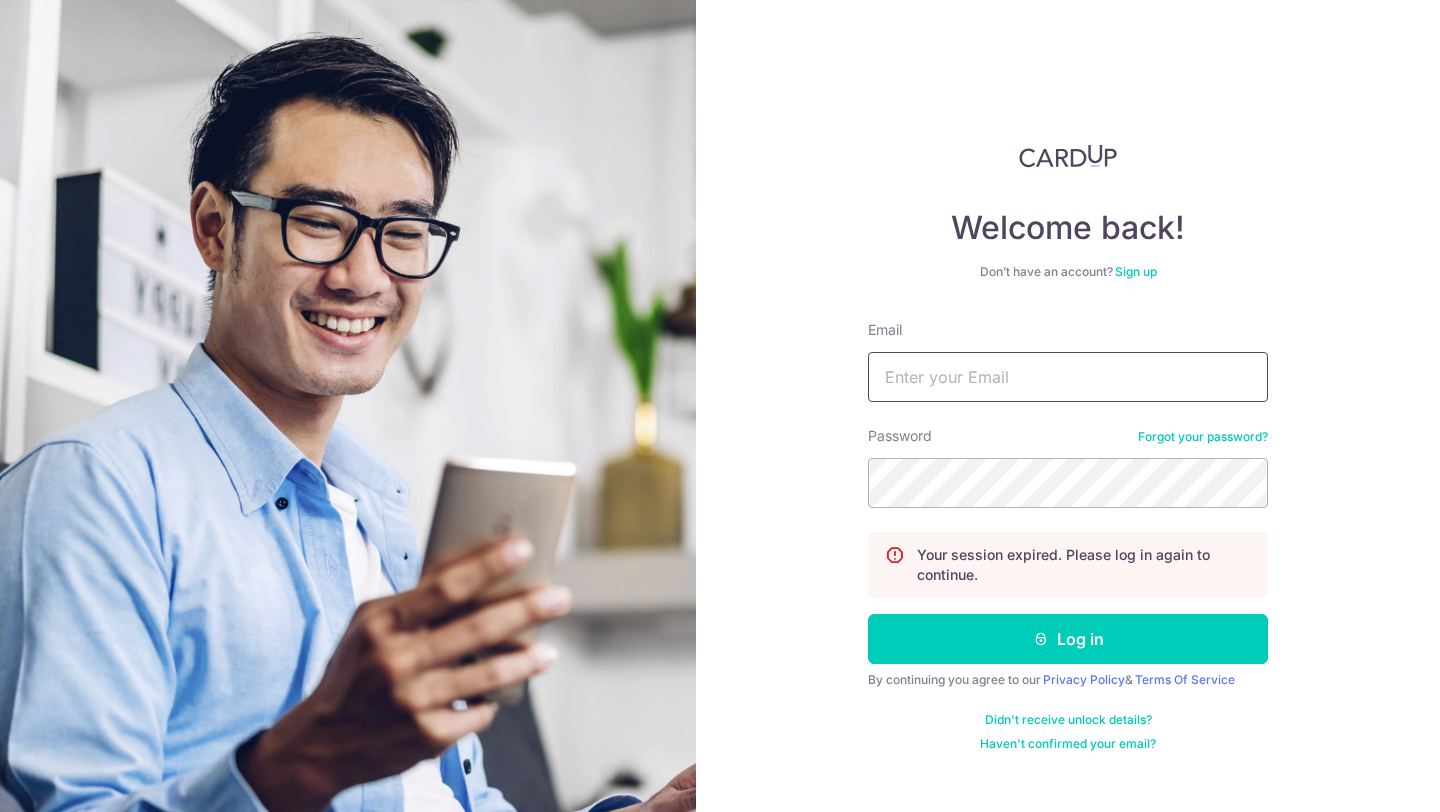 scroll, scrollTop: 0, scrollLeft: 0, axis: both 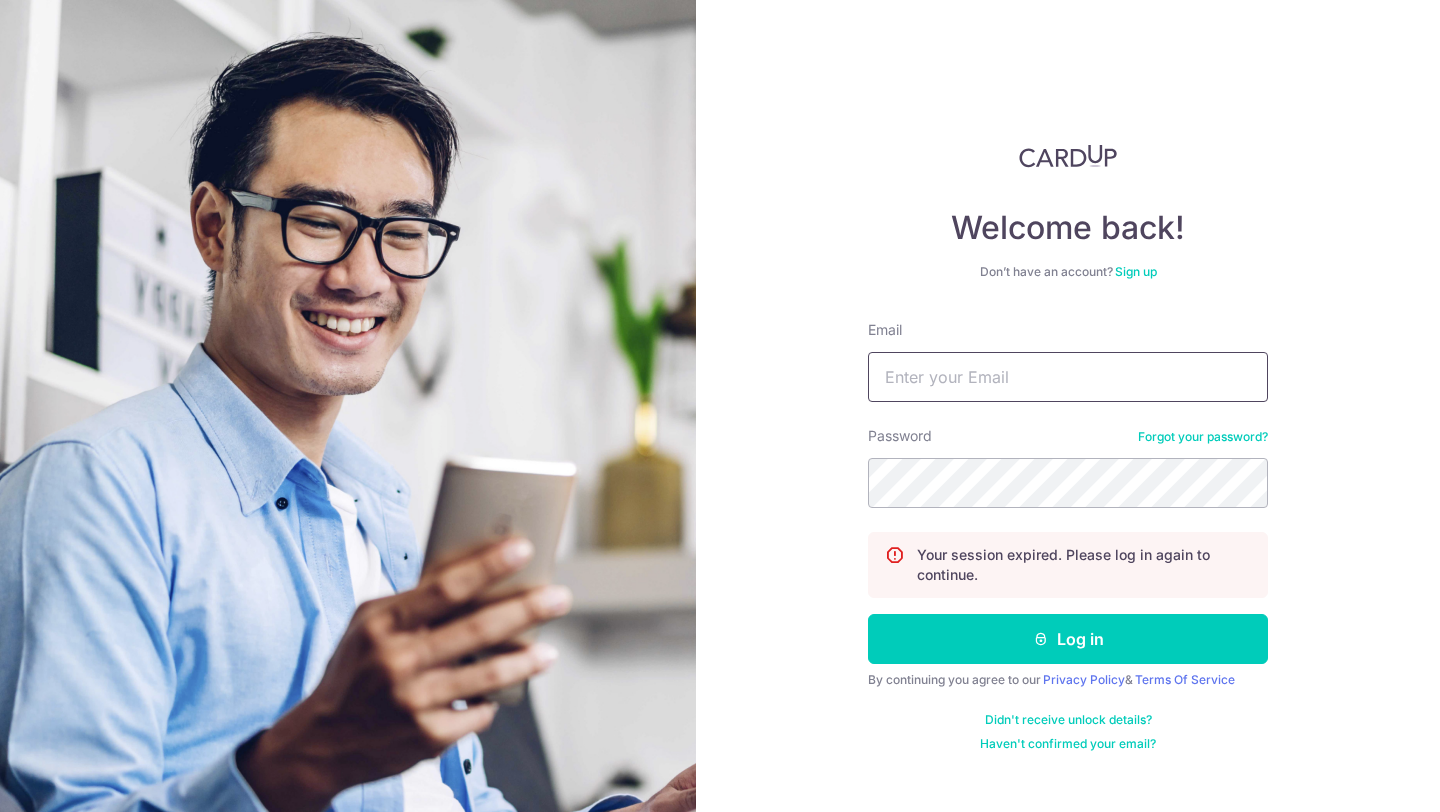 click on "Email" at bounding box center [1068, 377] 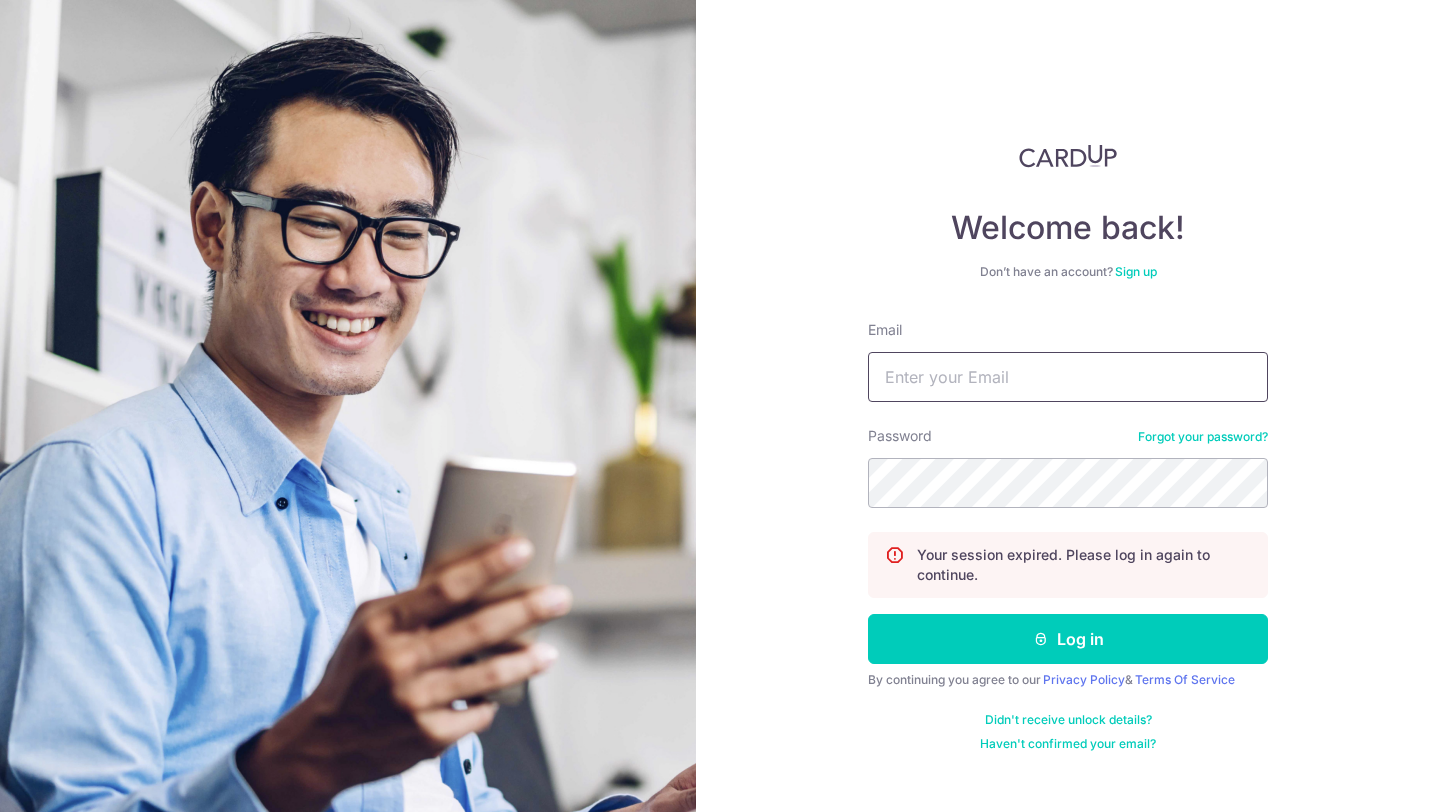type on "[EMAIL]" 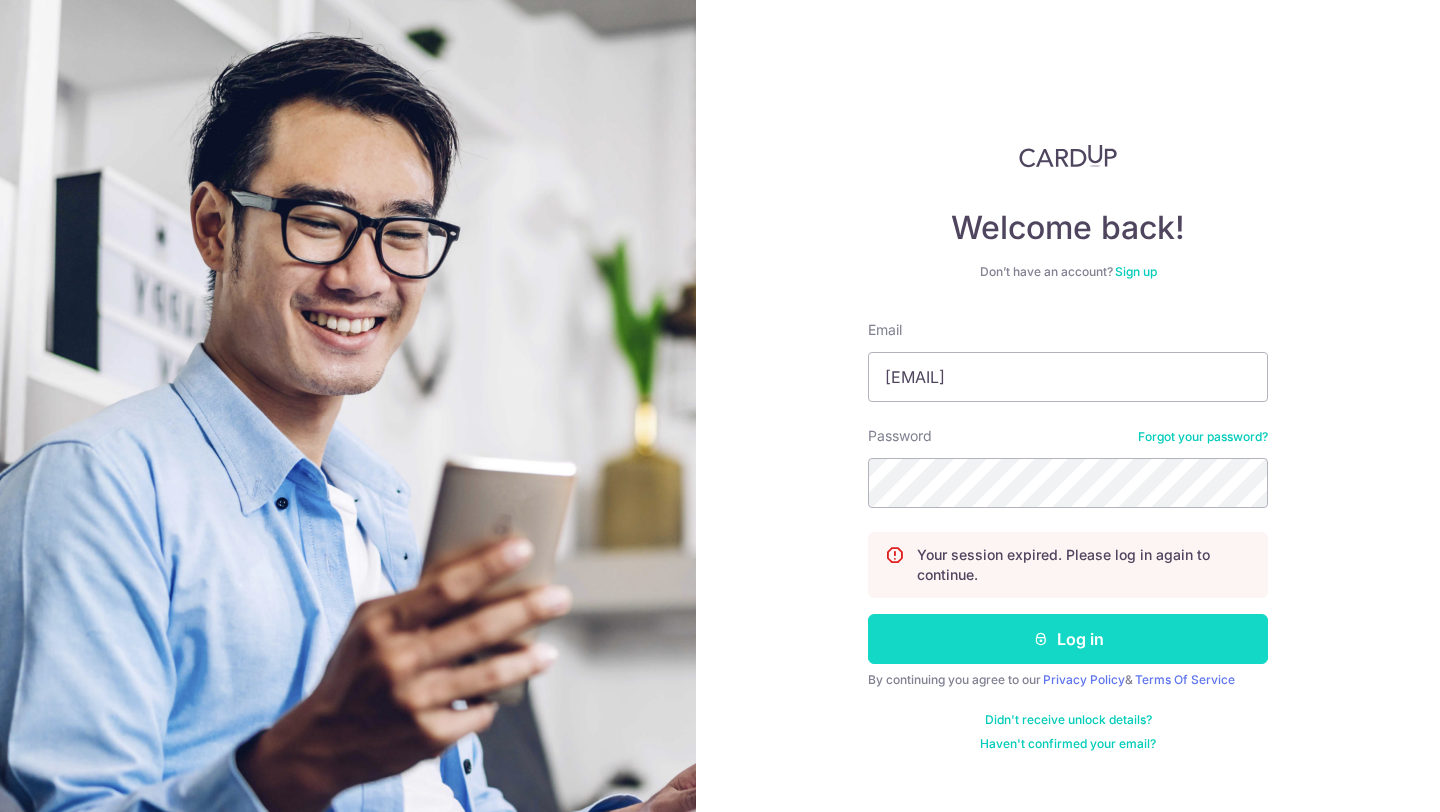 click on "Log in" at bounding box center (1068, 639) 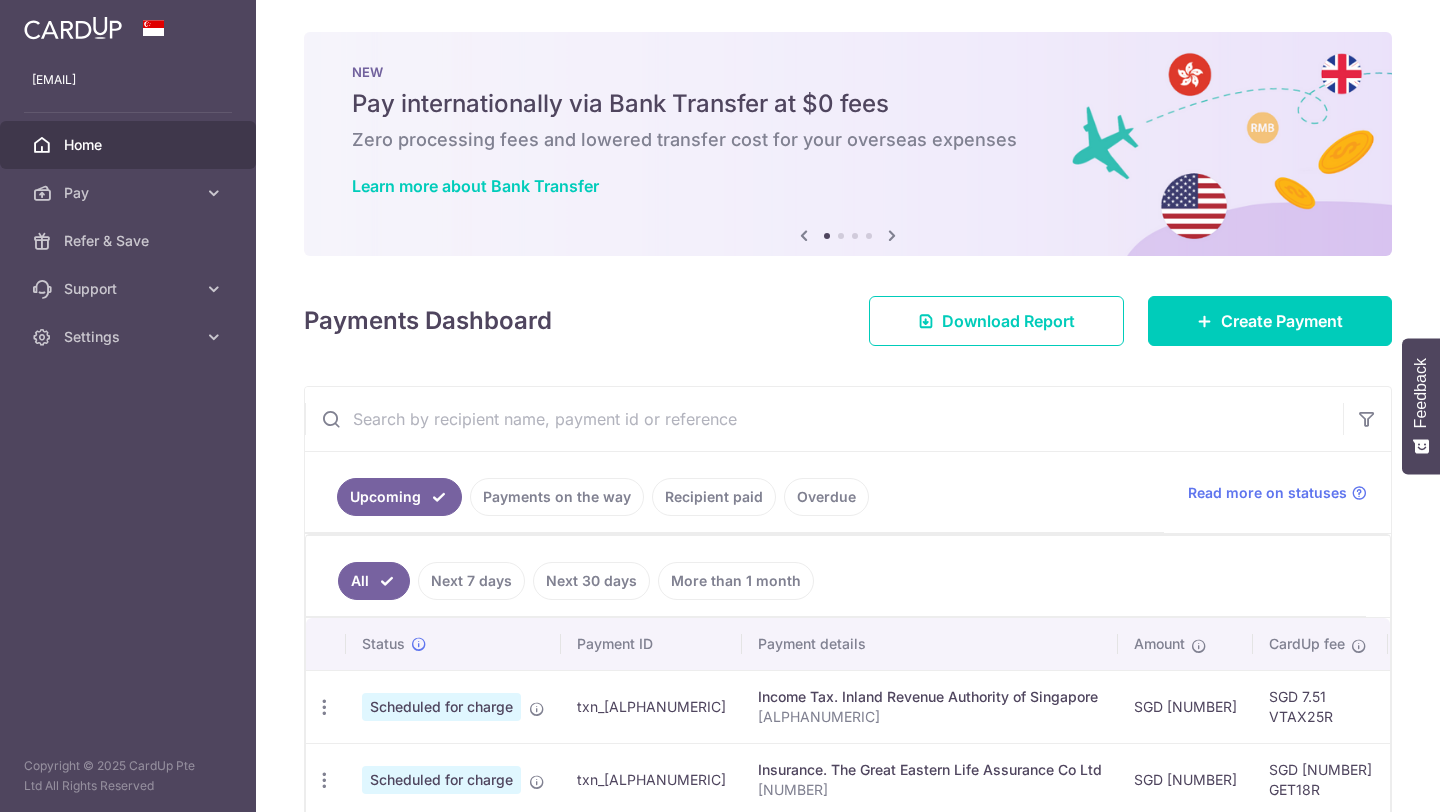 scroll, scrollTop: 0, scrollLeft: 0, axis: both 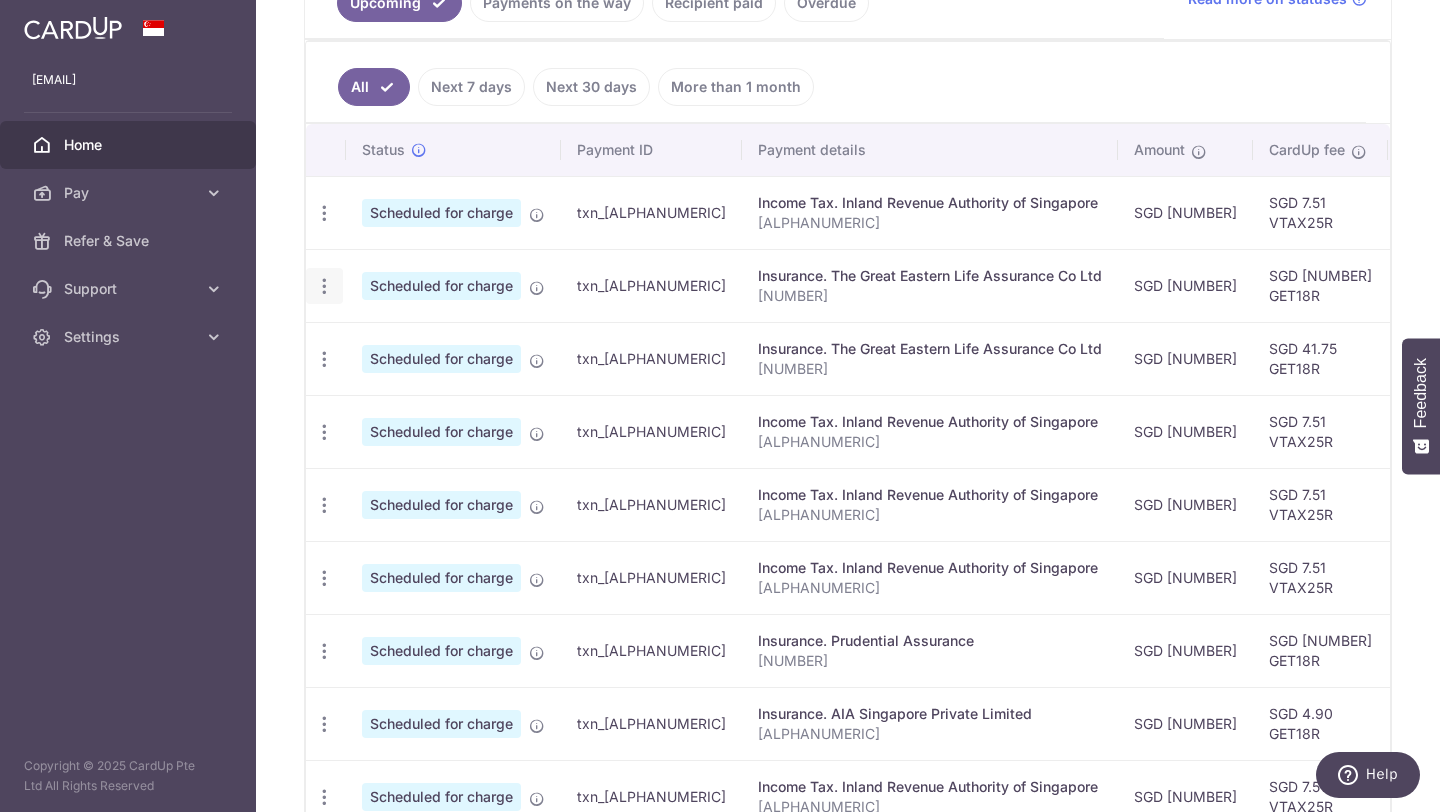 click at bounding box center (324, 213) 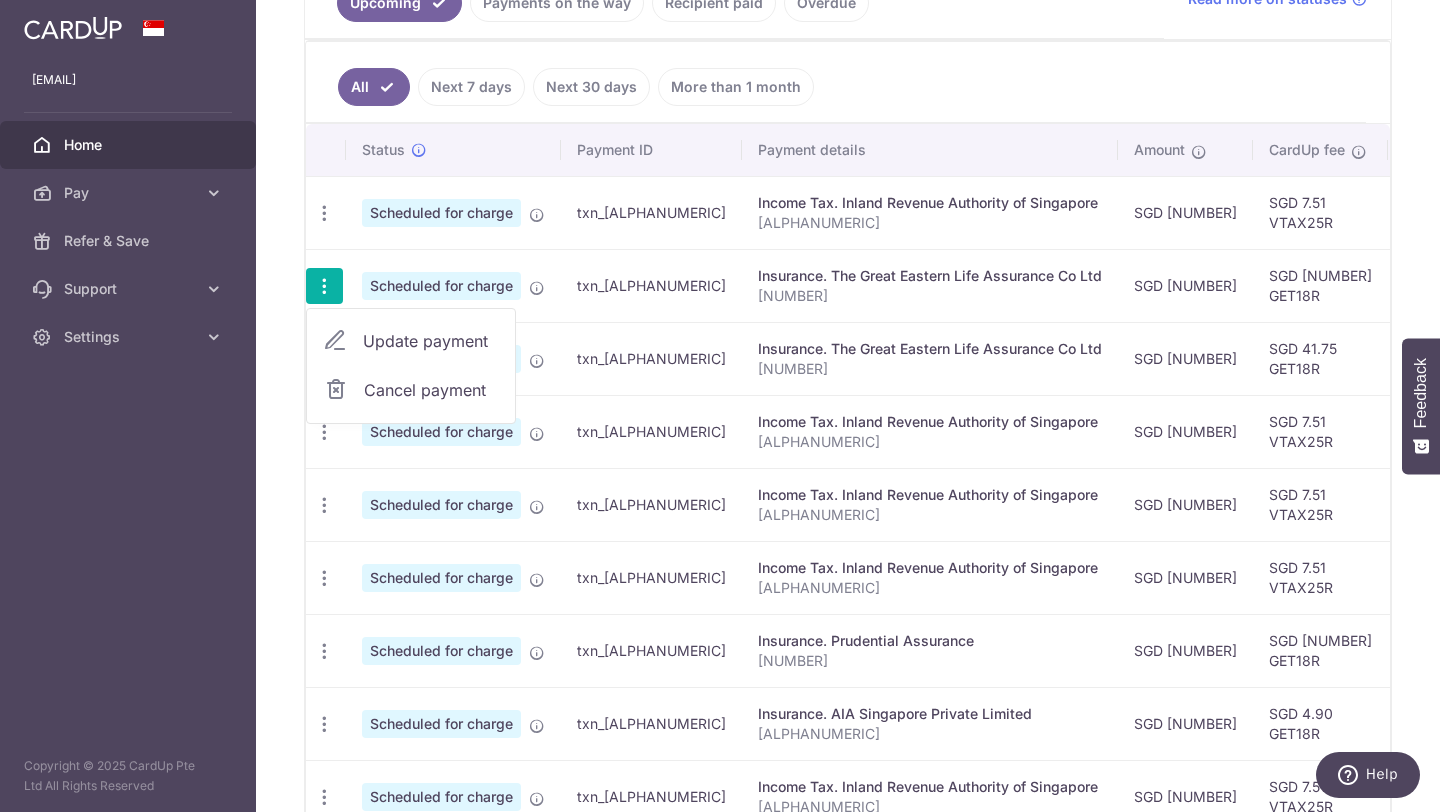 click on "Update payment" at bounding box center (431, 341) 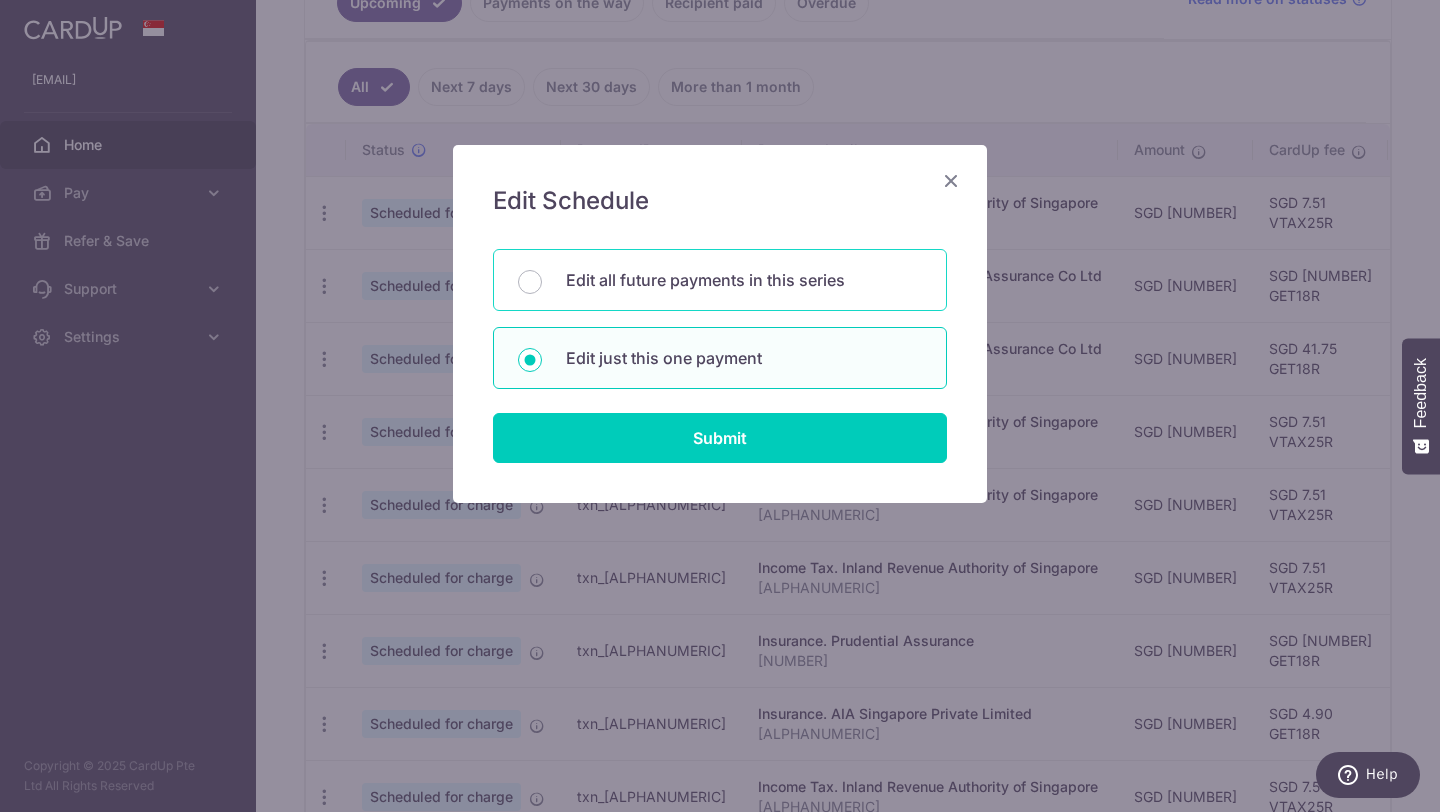 click on "Edit all future payments in this series" at bounding box center [744, 280] 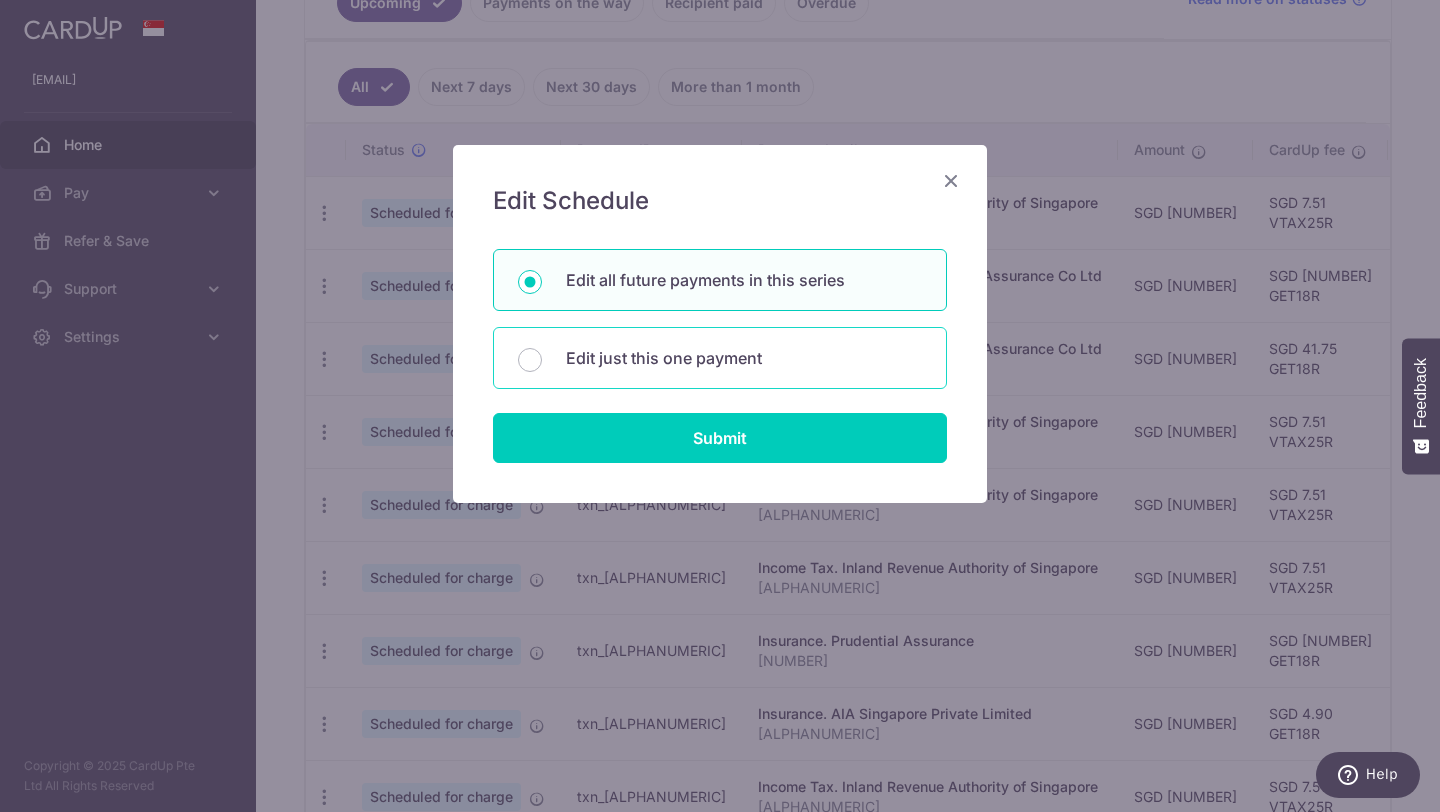 click on "Edit just this one payment" at bounding box center [744, 358] 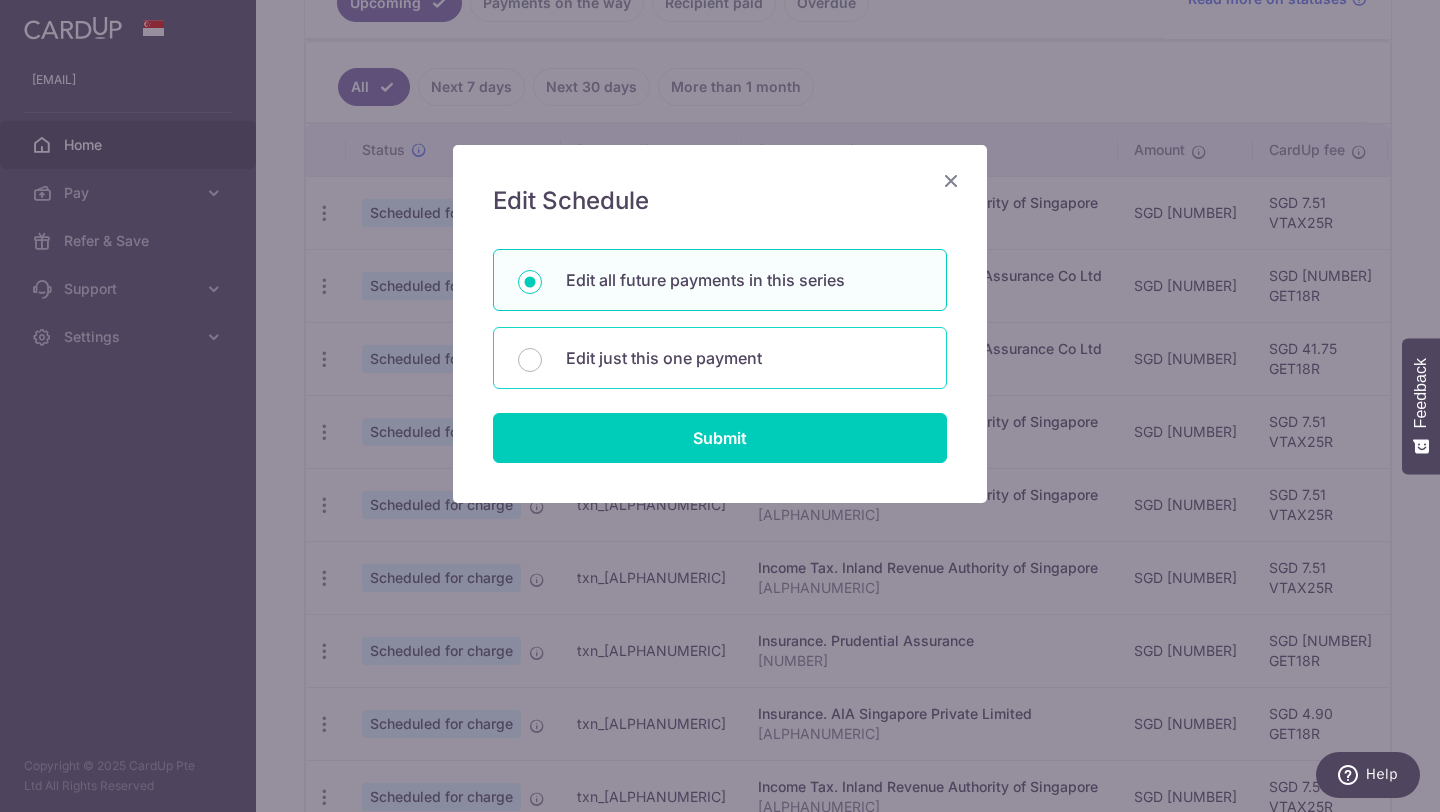click on "Edit just this one payment" at bounding box center [530, 360] 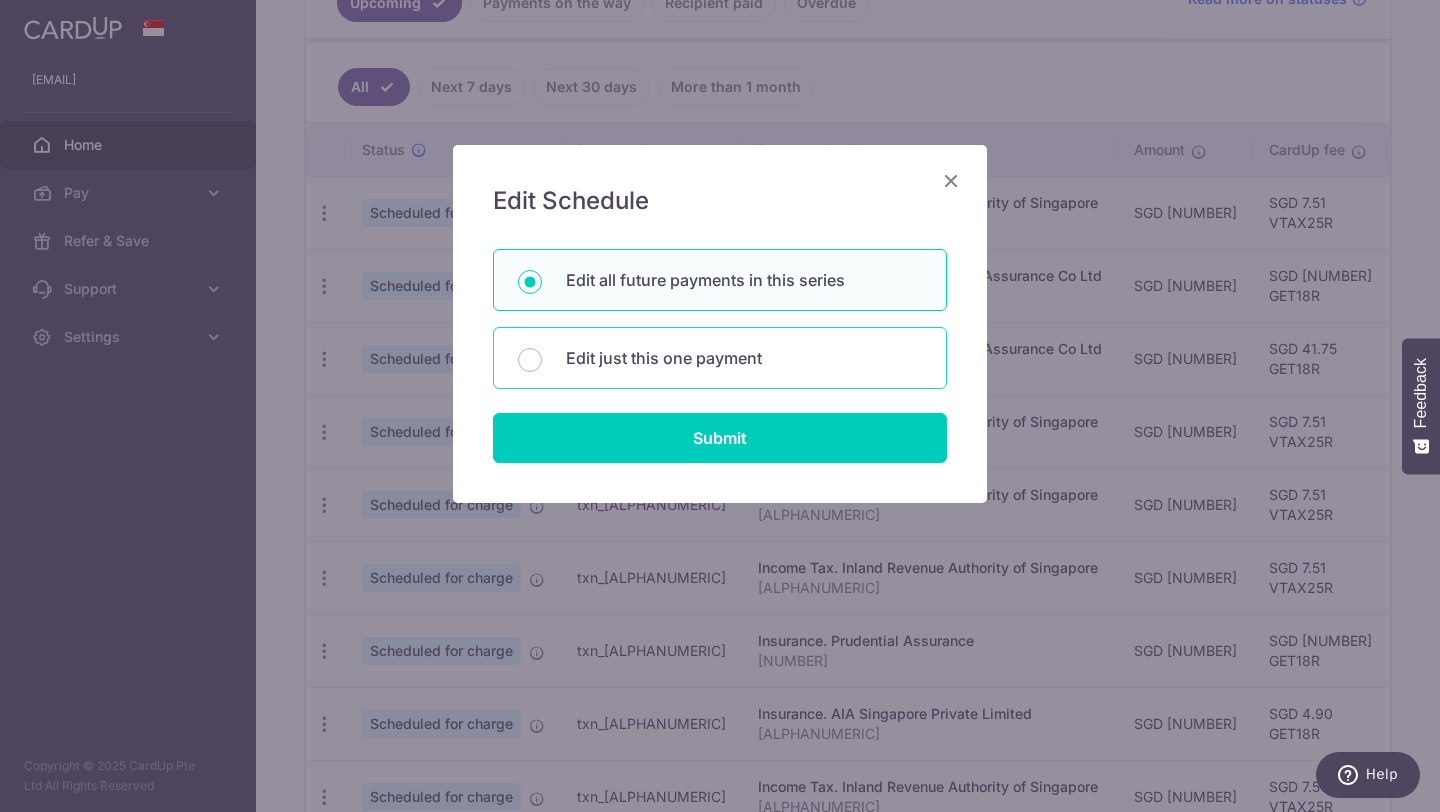 radio on "true" 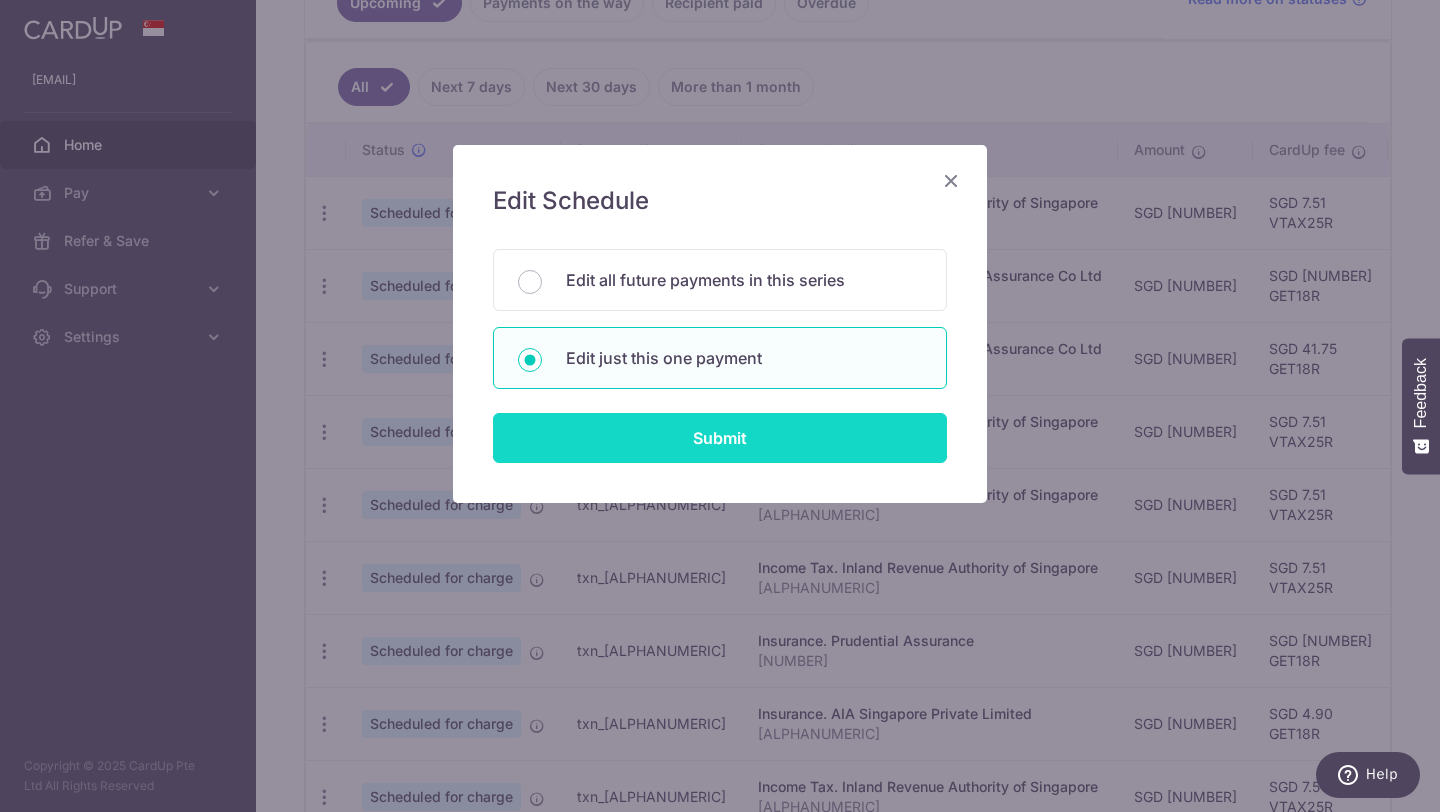 click on "Submit" at bounding box center (720, 438) 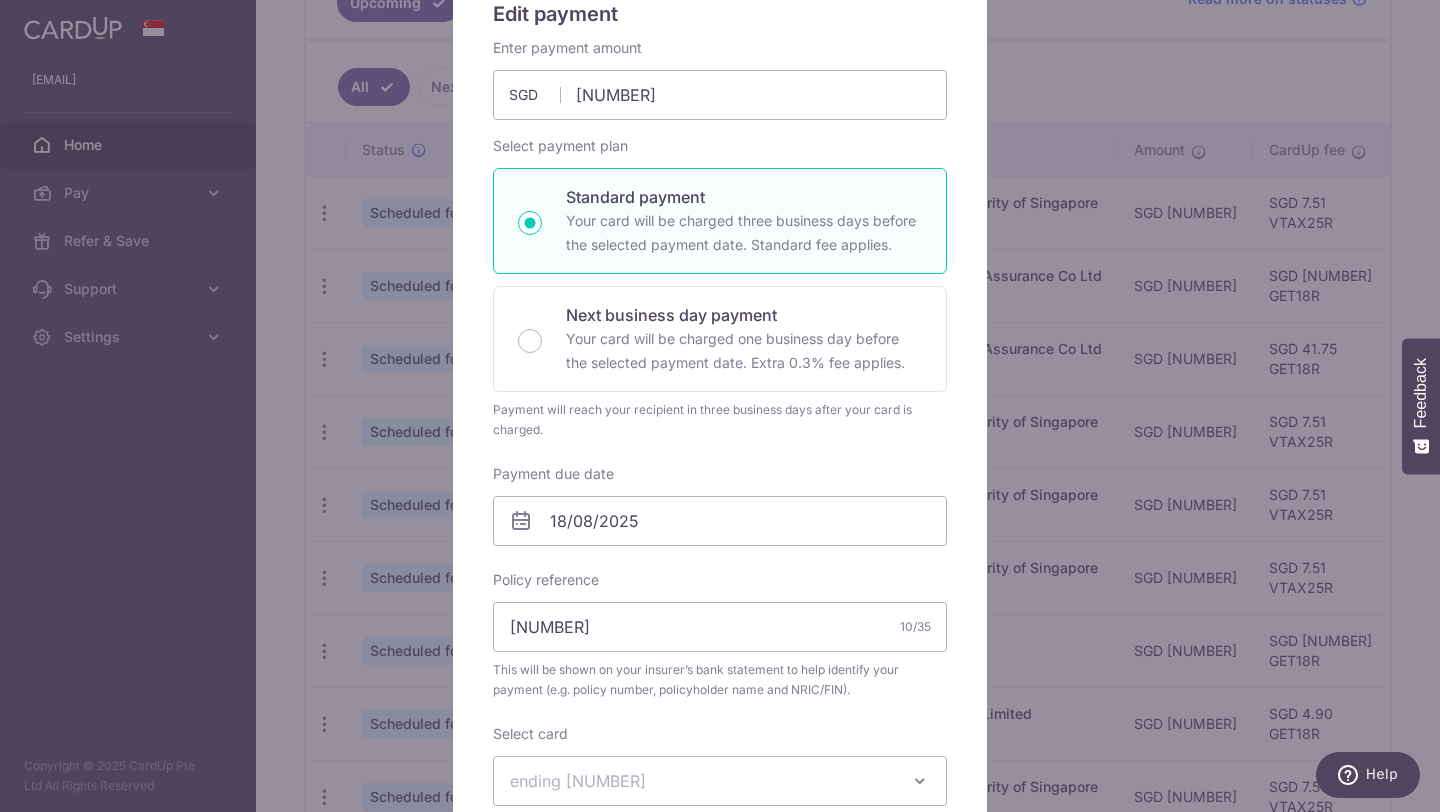 scroll, scrollTop: 189, scrollLeft: 0, axis: vertical 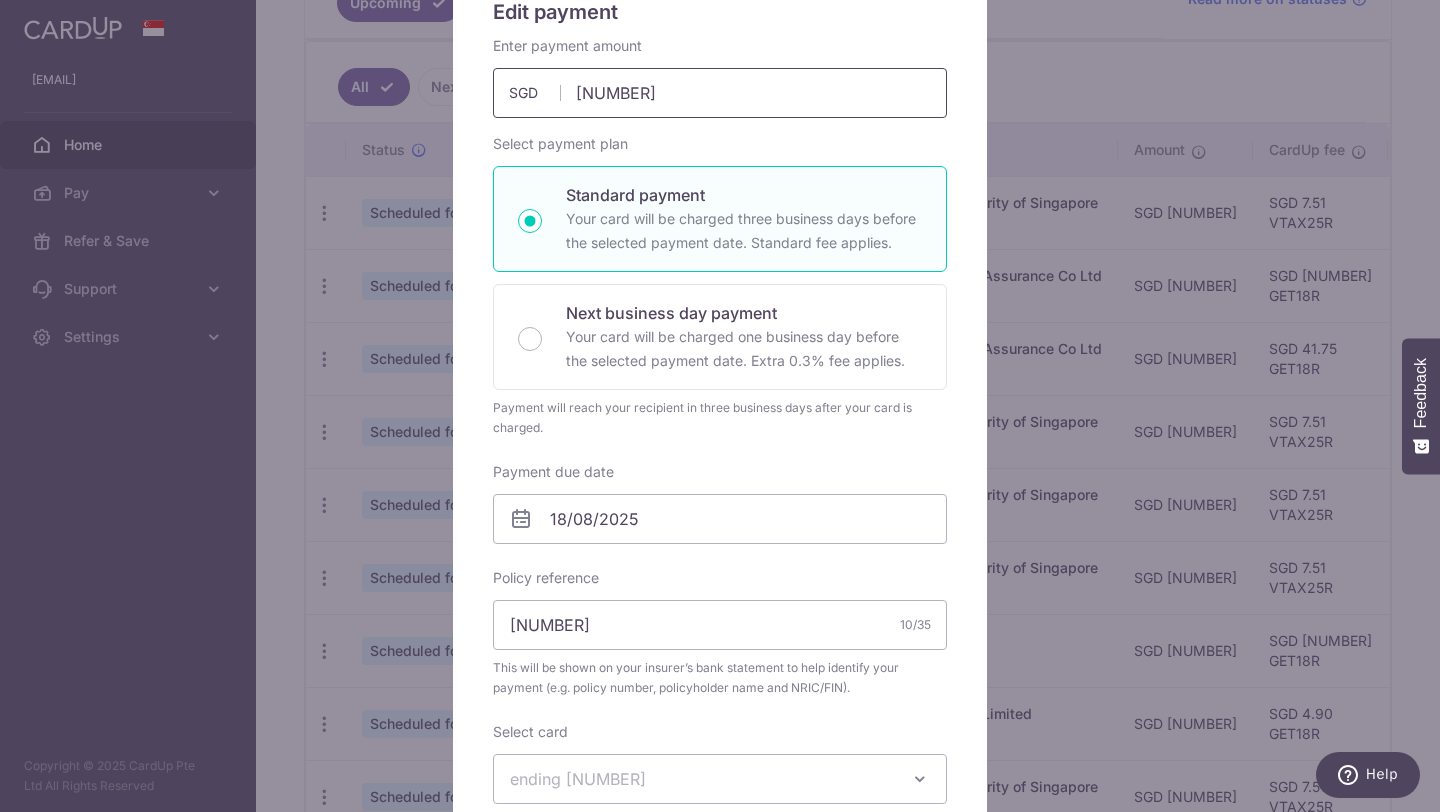 drag, startPoint x: 657, startPoint y: 93, endPoint x: 517, endPoint y: 93, distance: 140 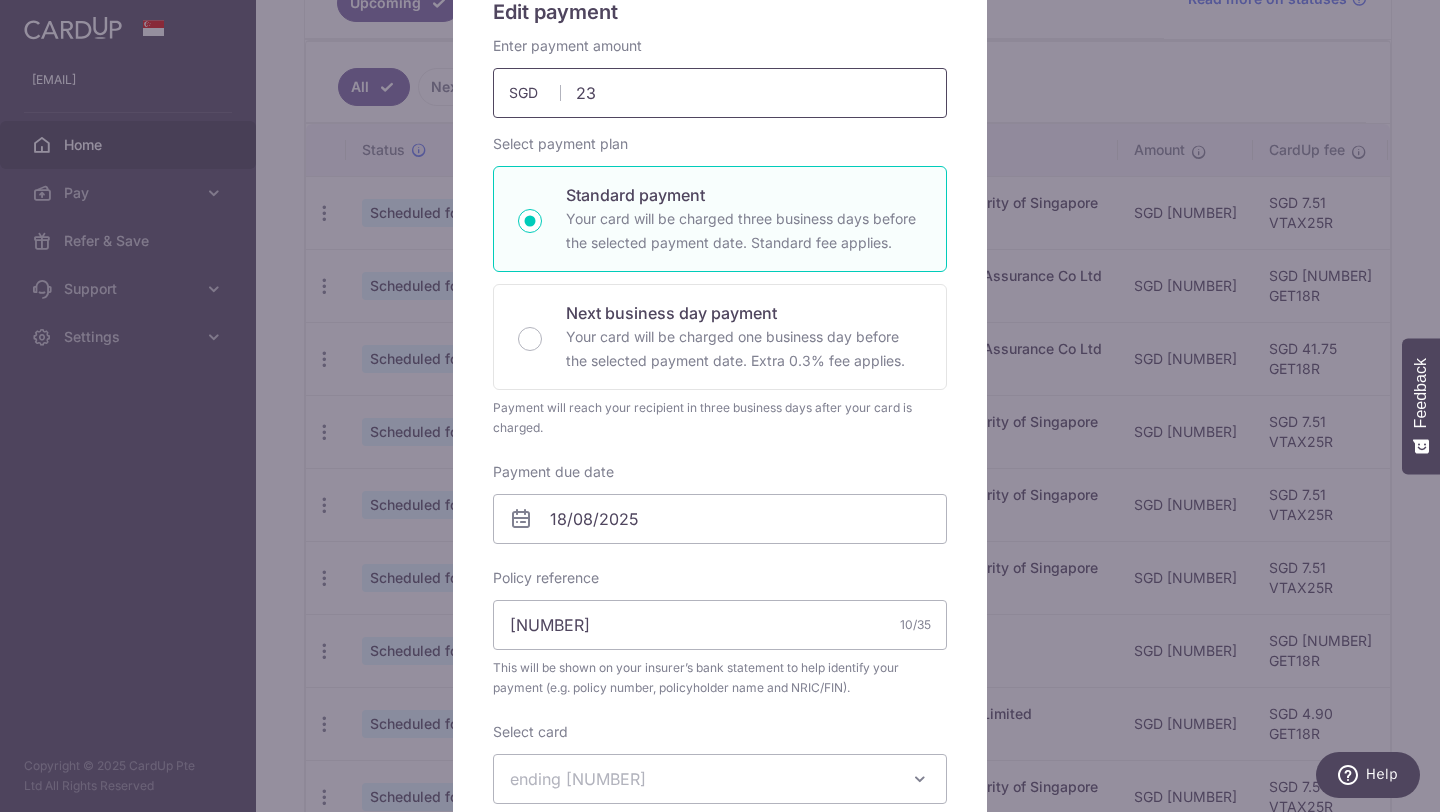 type on "2" 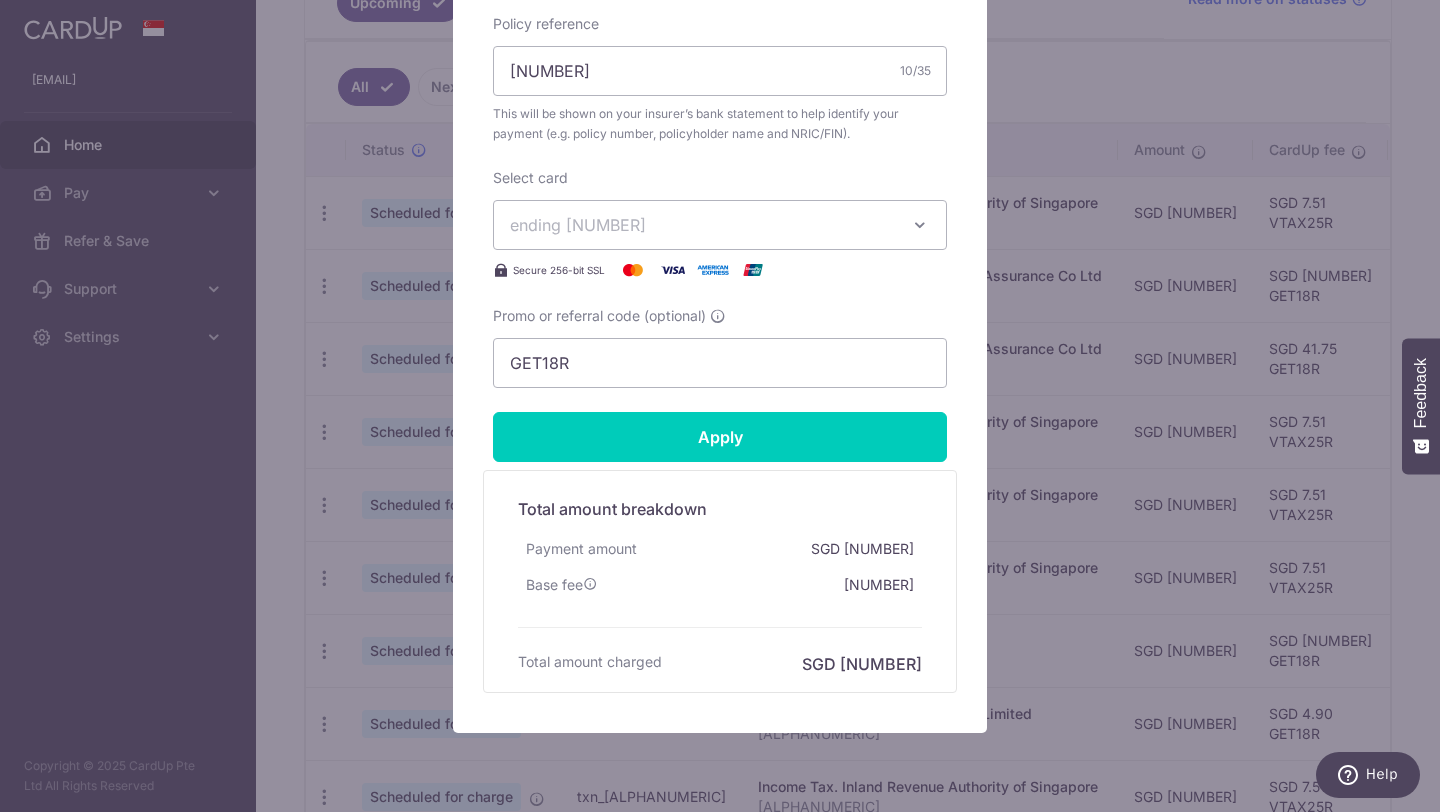 scroll, scrollTop: 766, scrollLeft: 0, axis: vertical 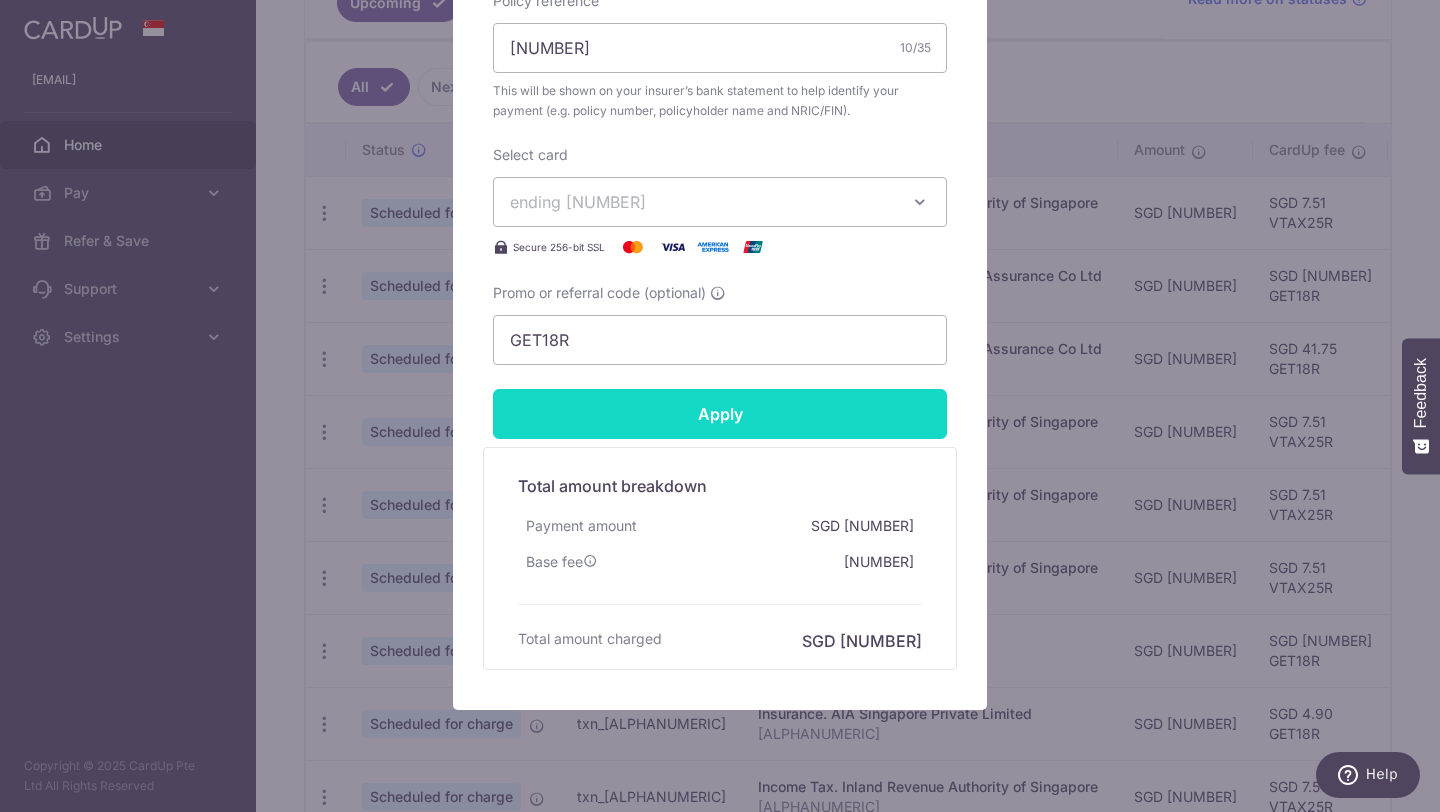 type on "[NUMBER]" 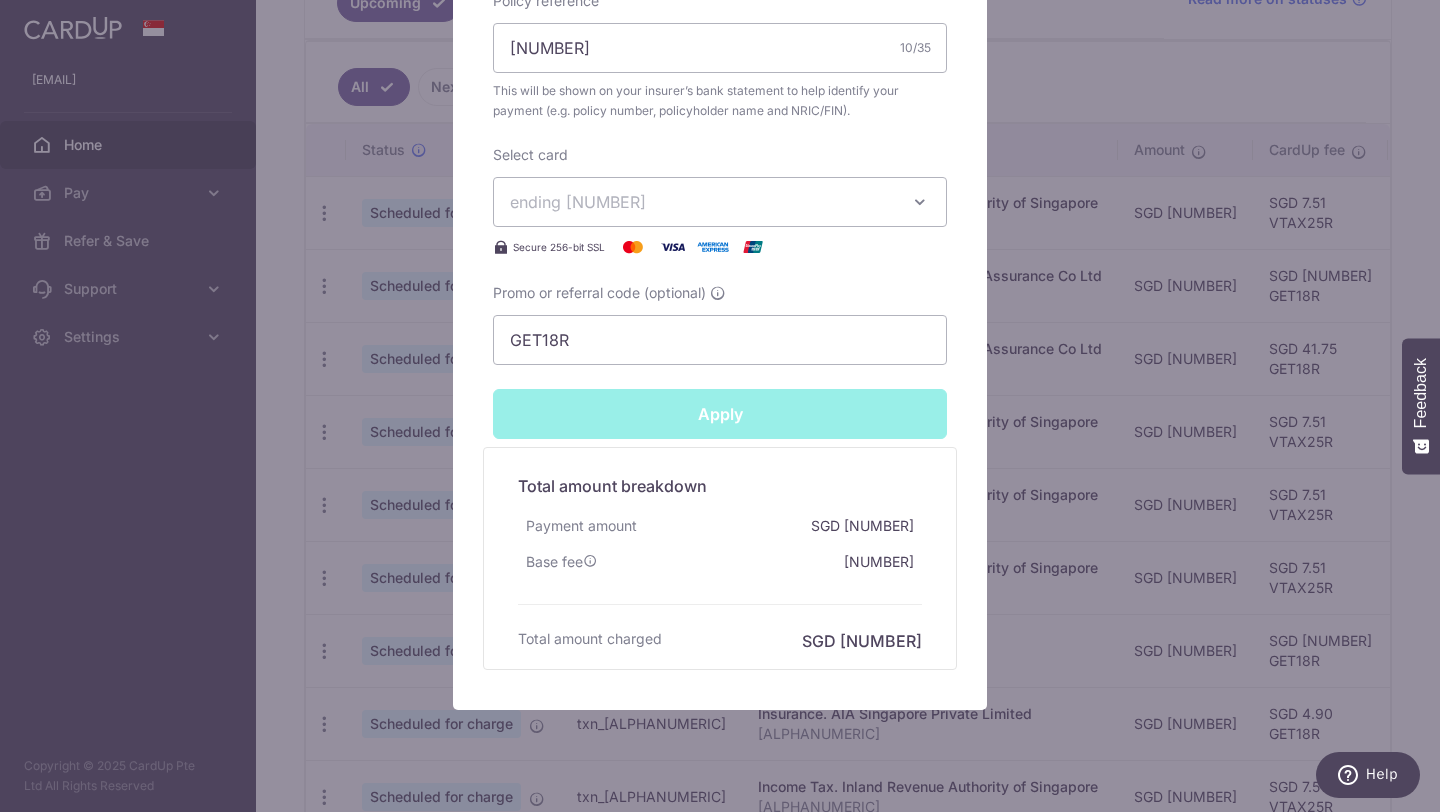 type on "Successfully Applied" 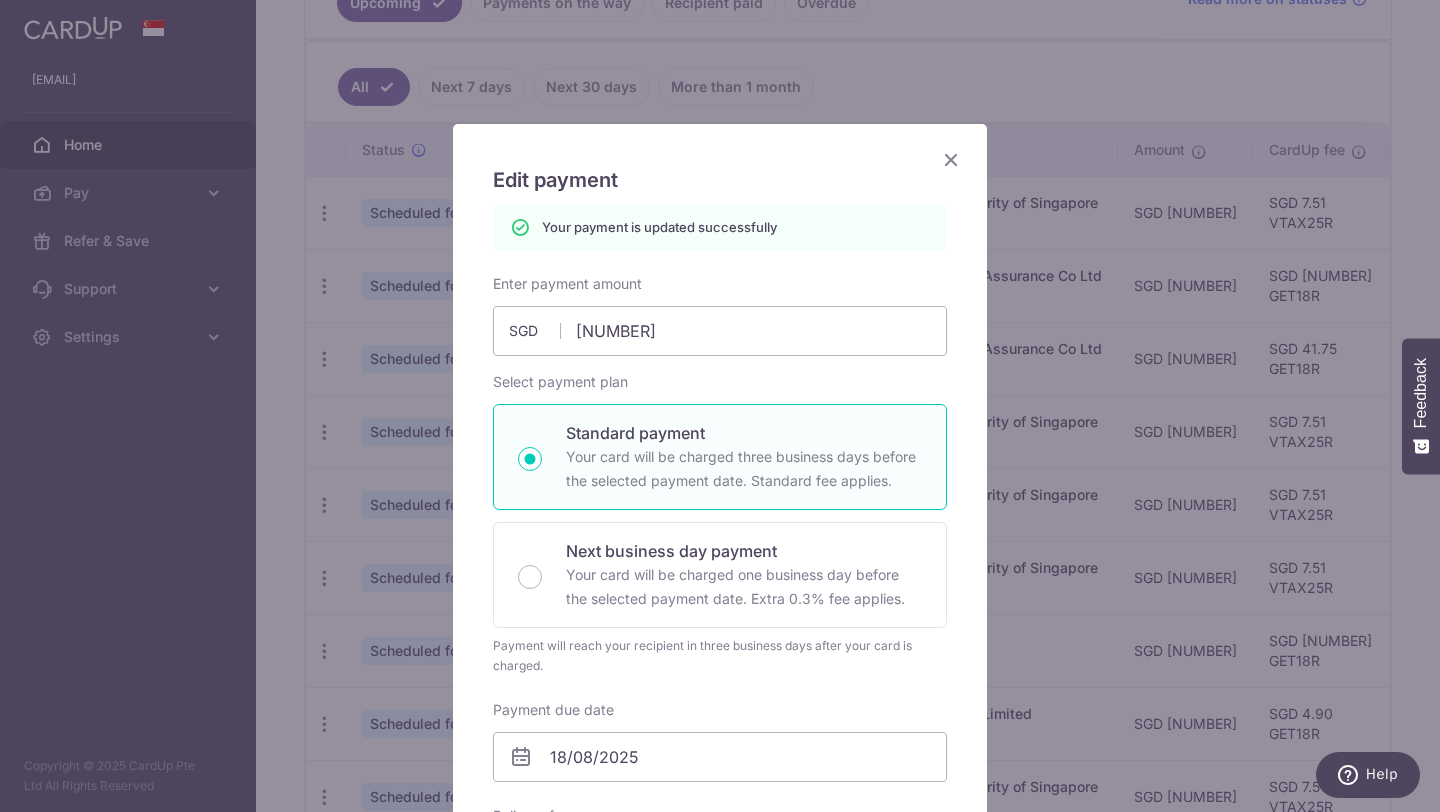 scroll, scrollTop: 0, scrollLeft: 0, axis: both 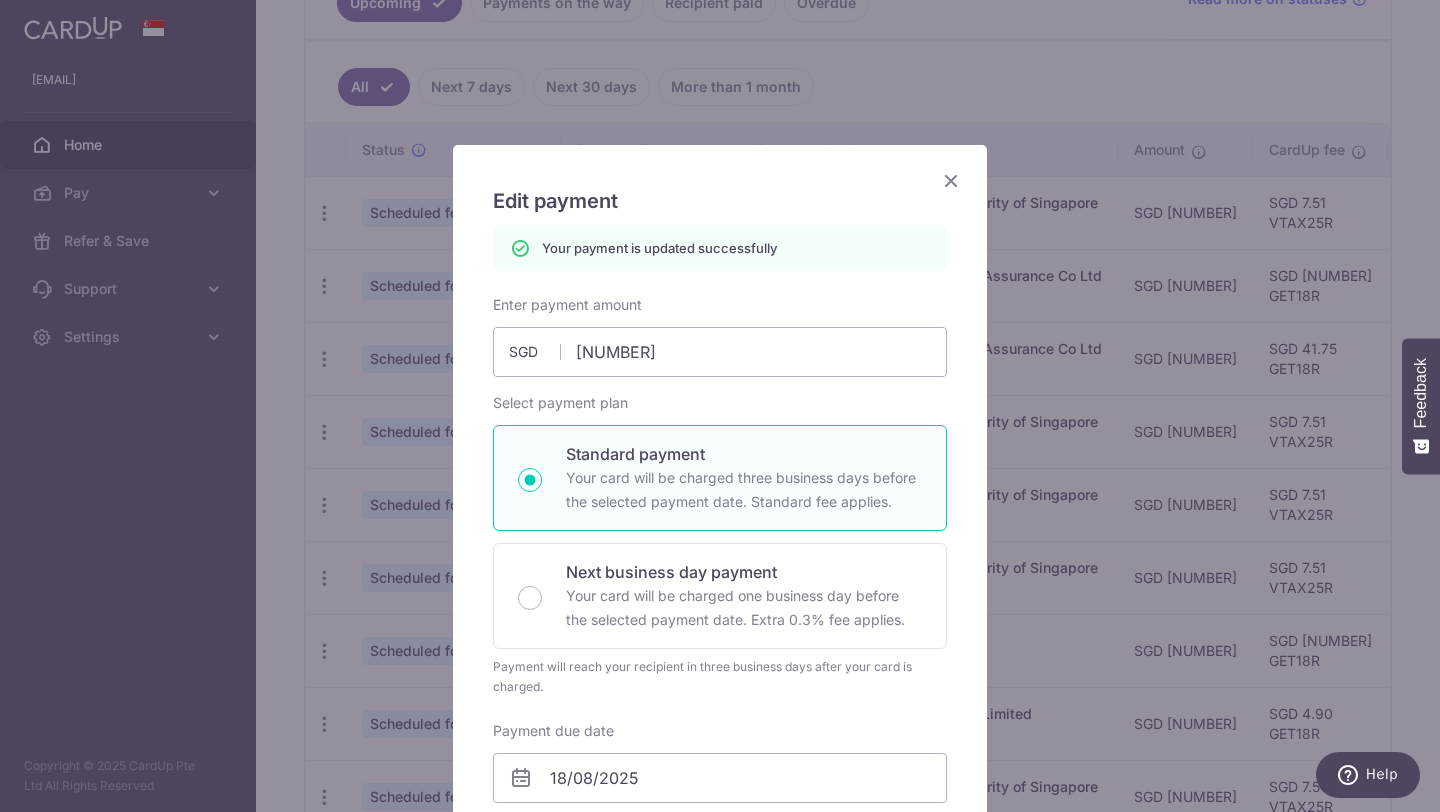 click at bounding box center (951, 180) 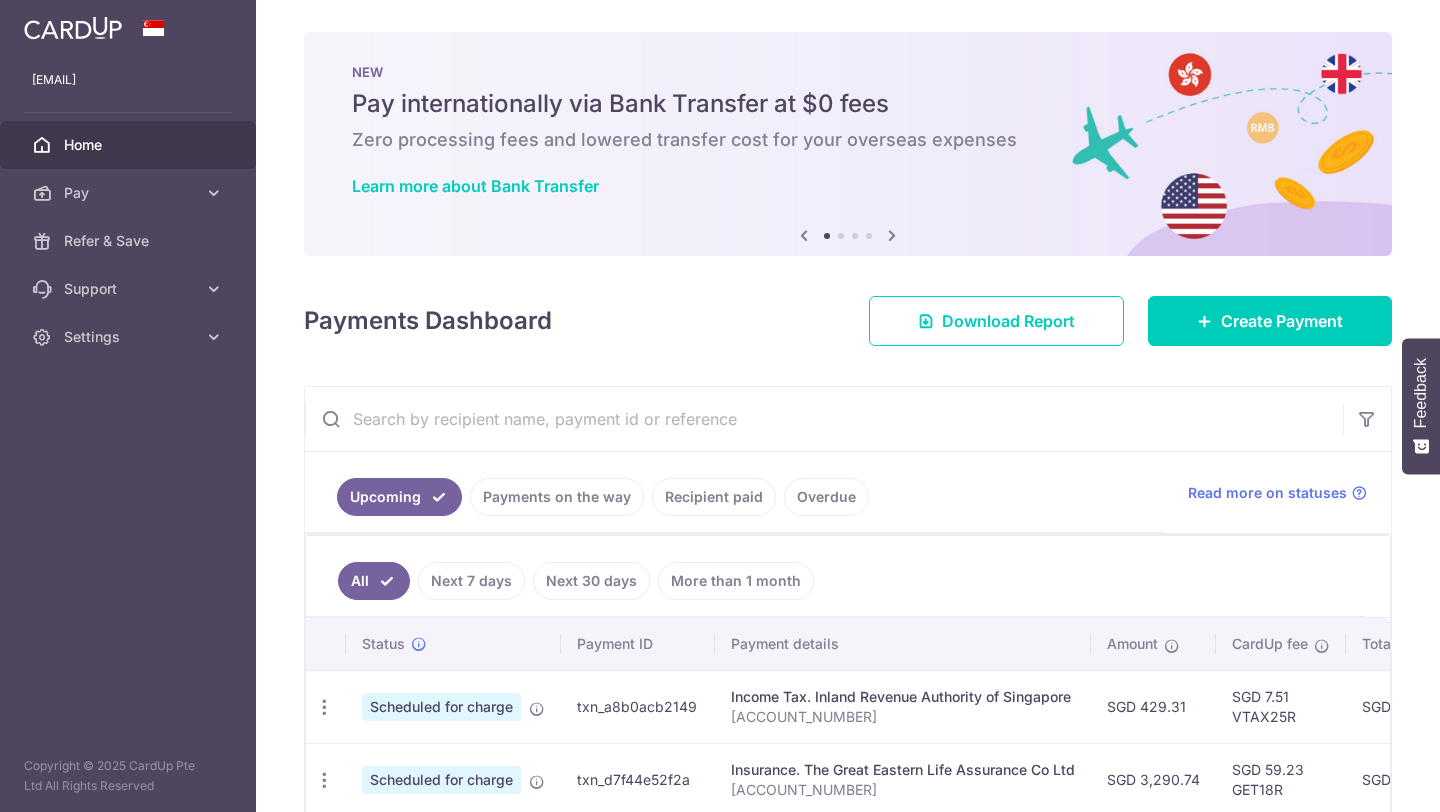 scroll, scrollTop: 0, scrollLeft: 0, axis: both 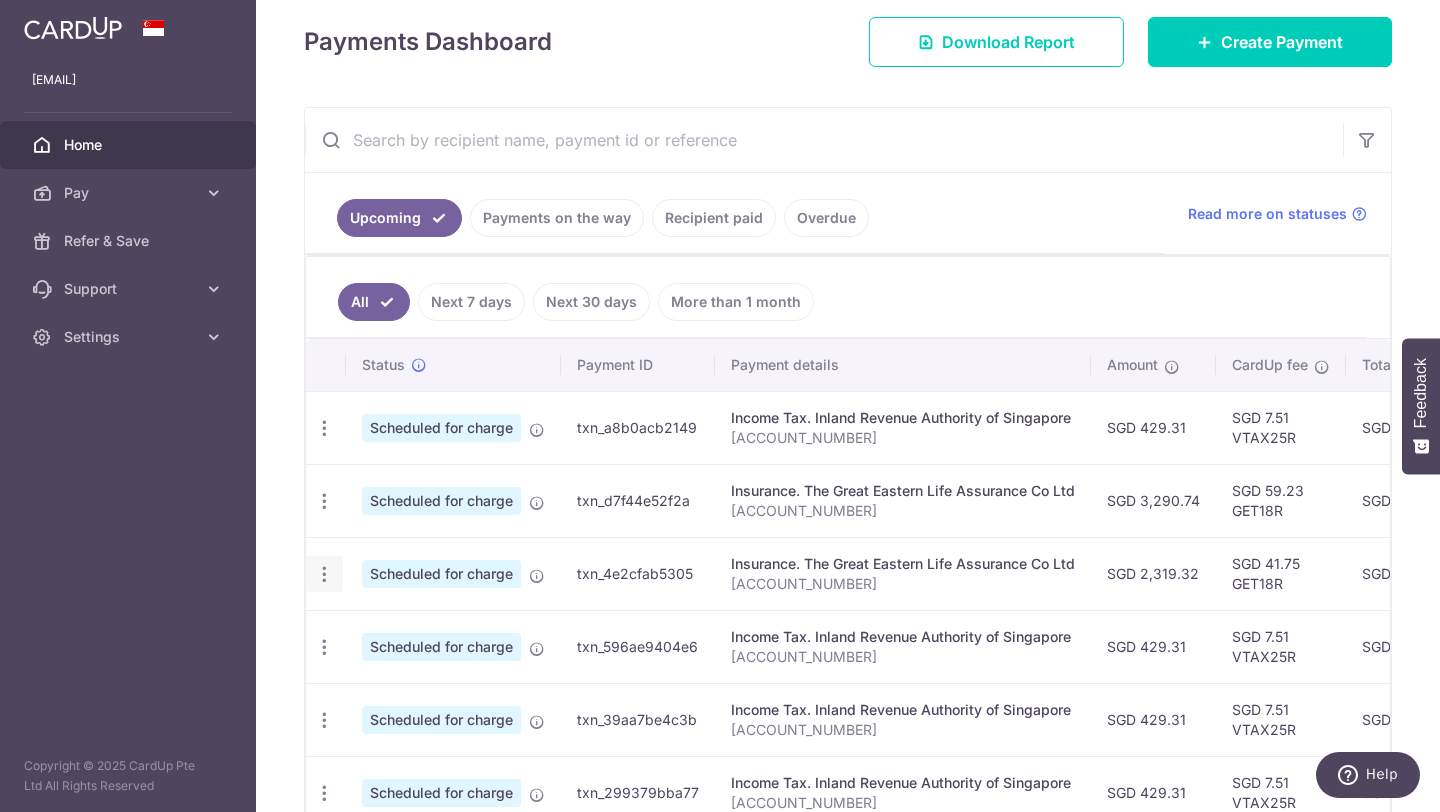 click at bounding box center [324, 428] 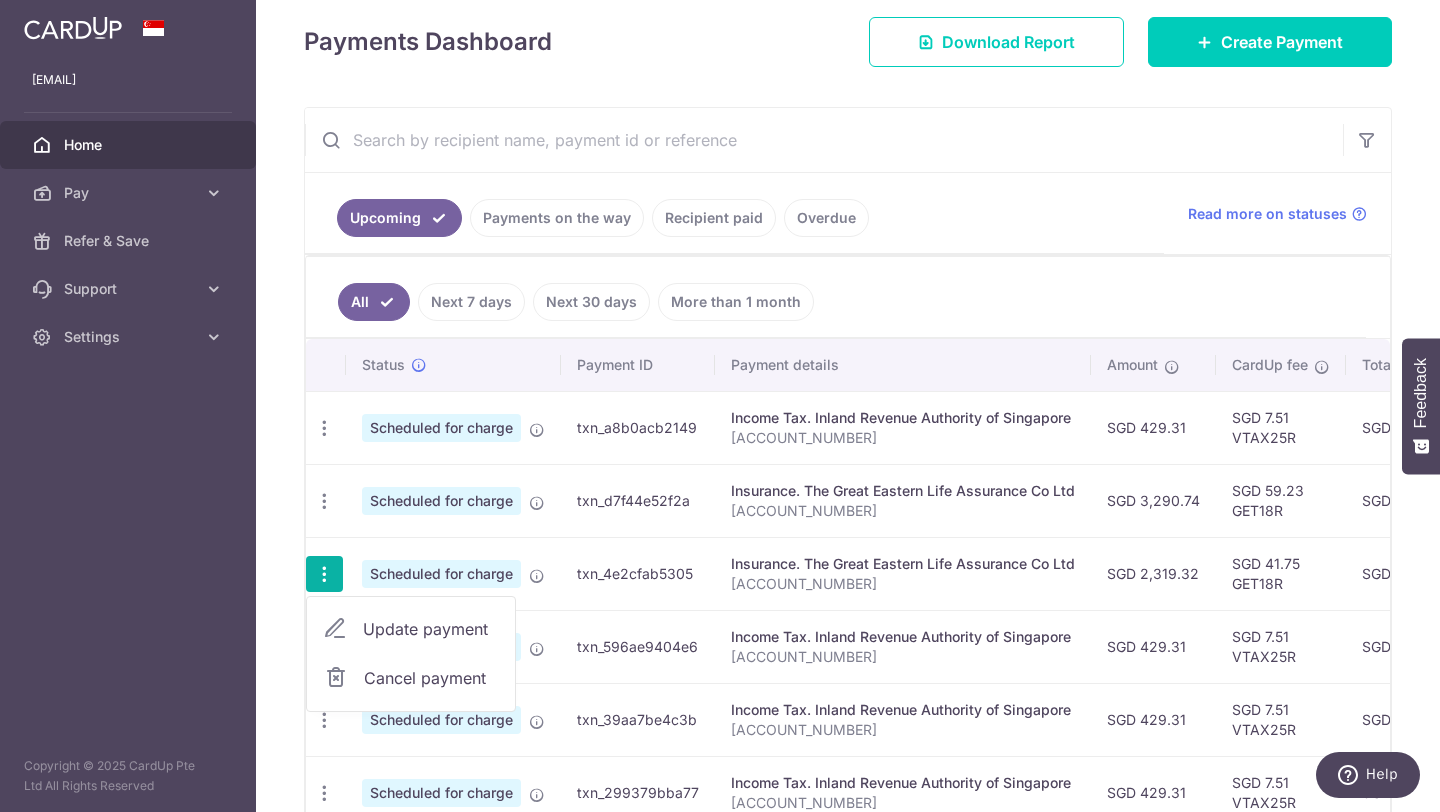 click on "Update payment" at bounding box center (431, 629) 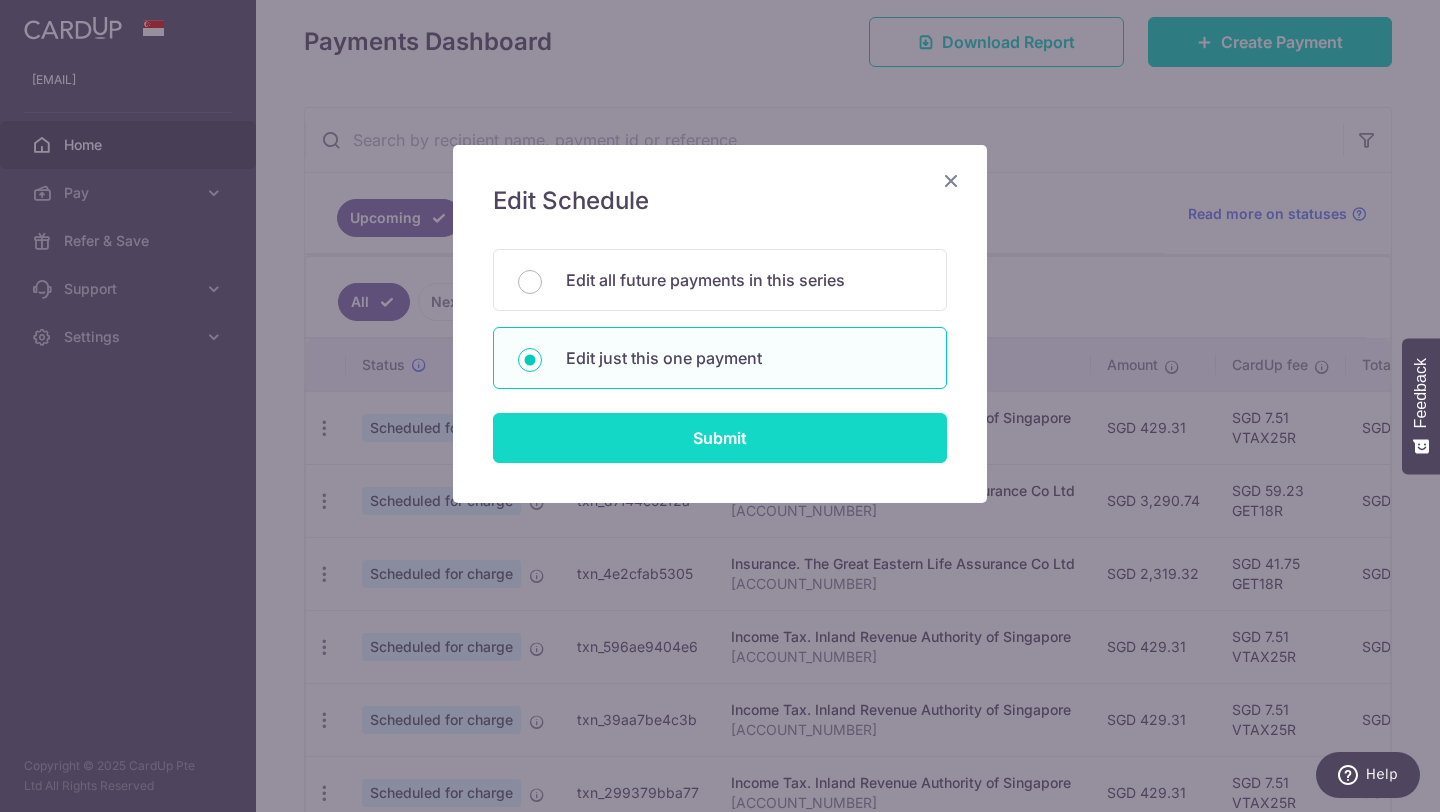 click on "Submit" at bounding box center [720, 438] 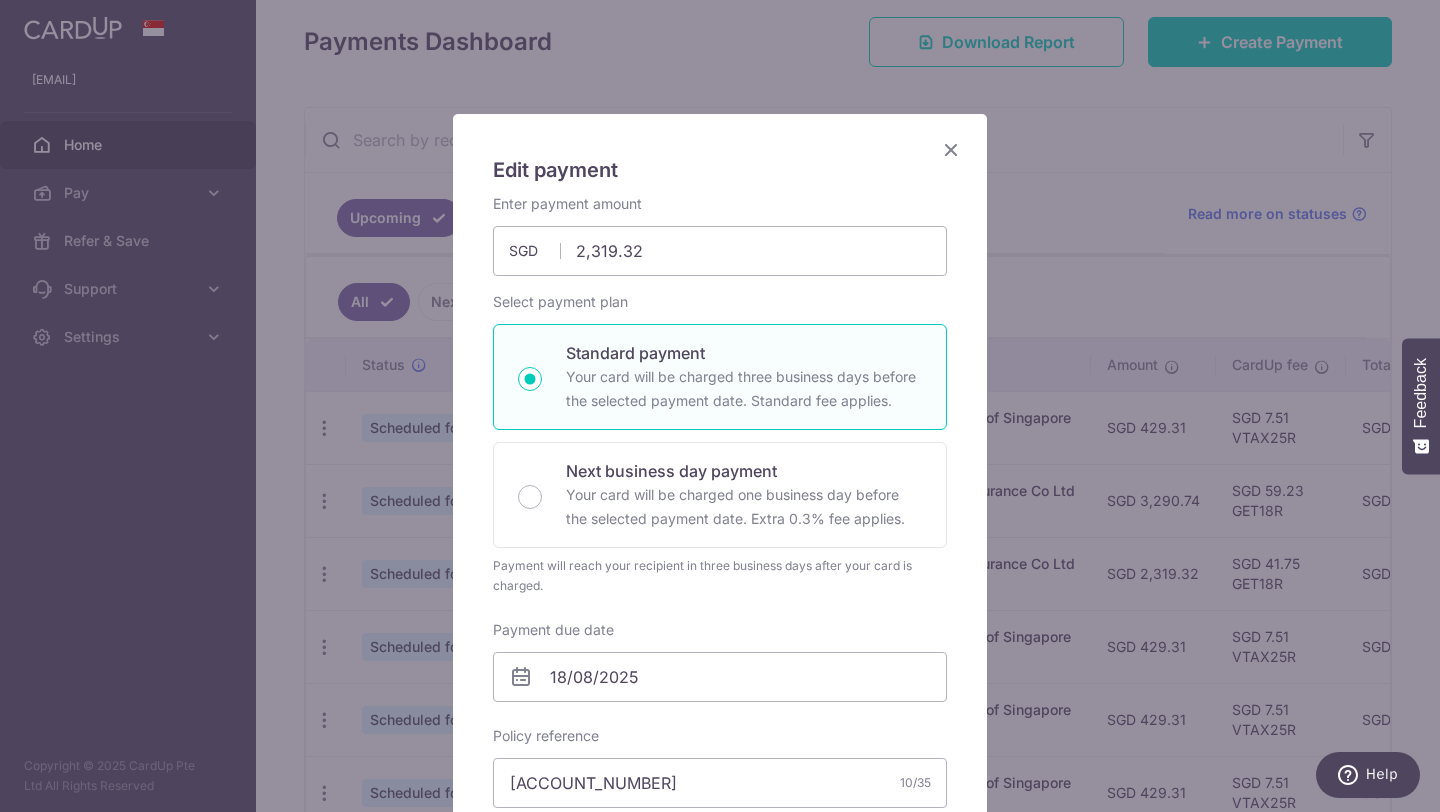 scroll, scrollTop: 14, scrollLeft: 0, axis: vertical 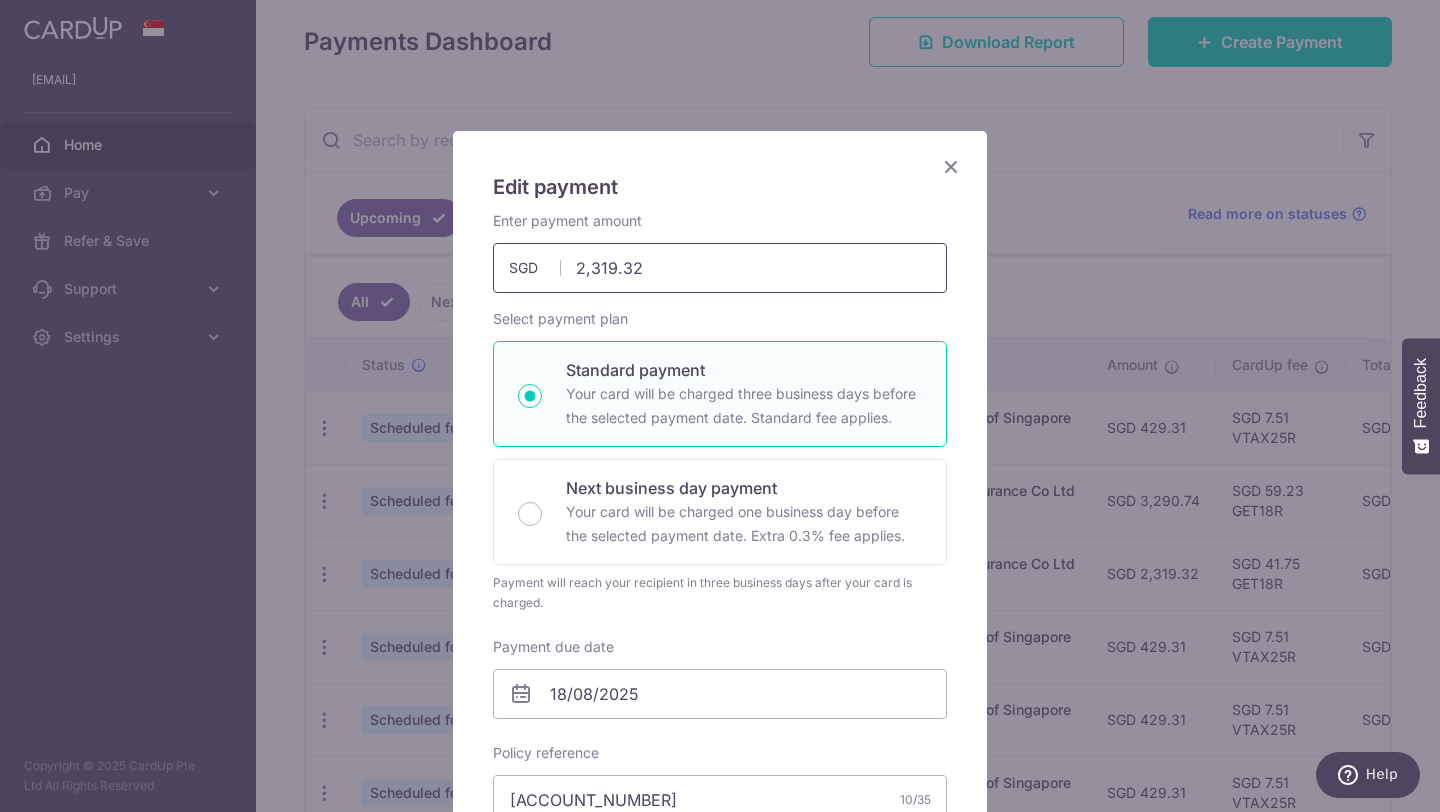 drag, startPoint x: 642, startPoint y: 264, endPoint x: 460, endPoint y: 264, distance: 182 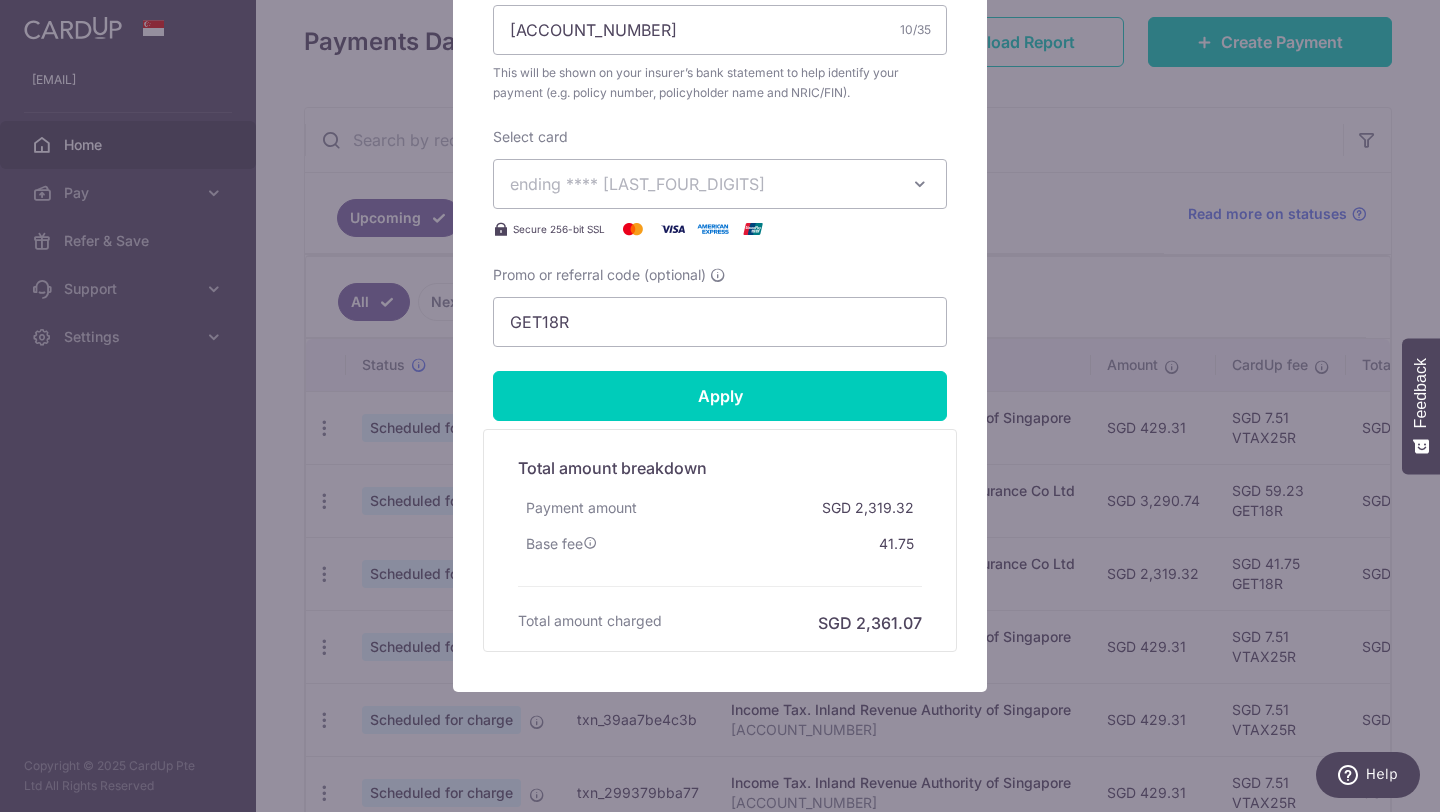 scroll, scrollTop: 809, scrollLeft: 0, axis: vertical 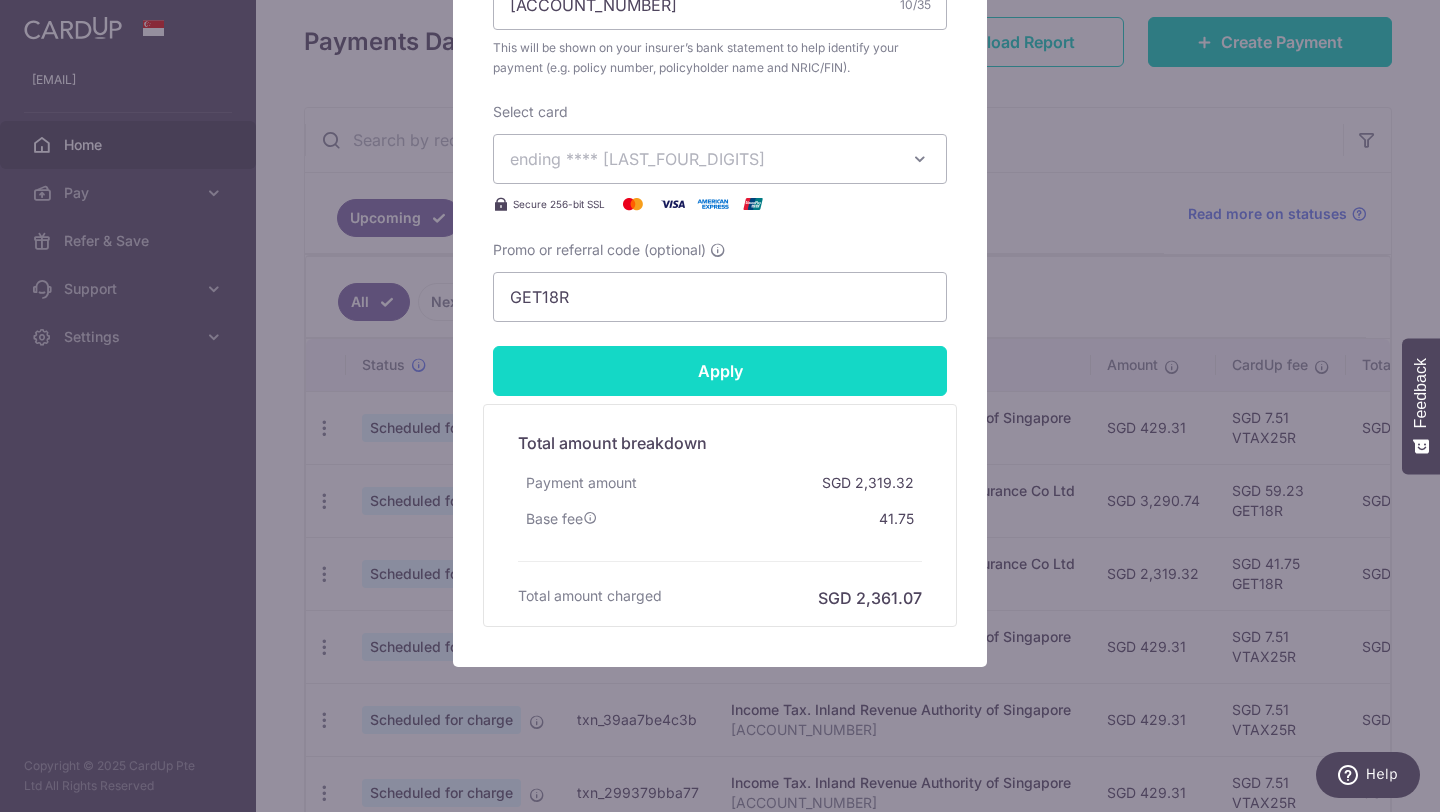 type on "2,431.90" 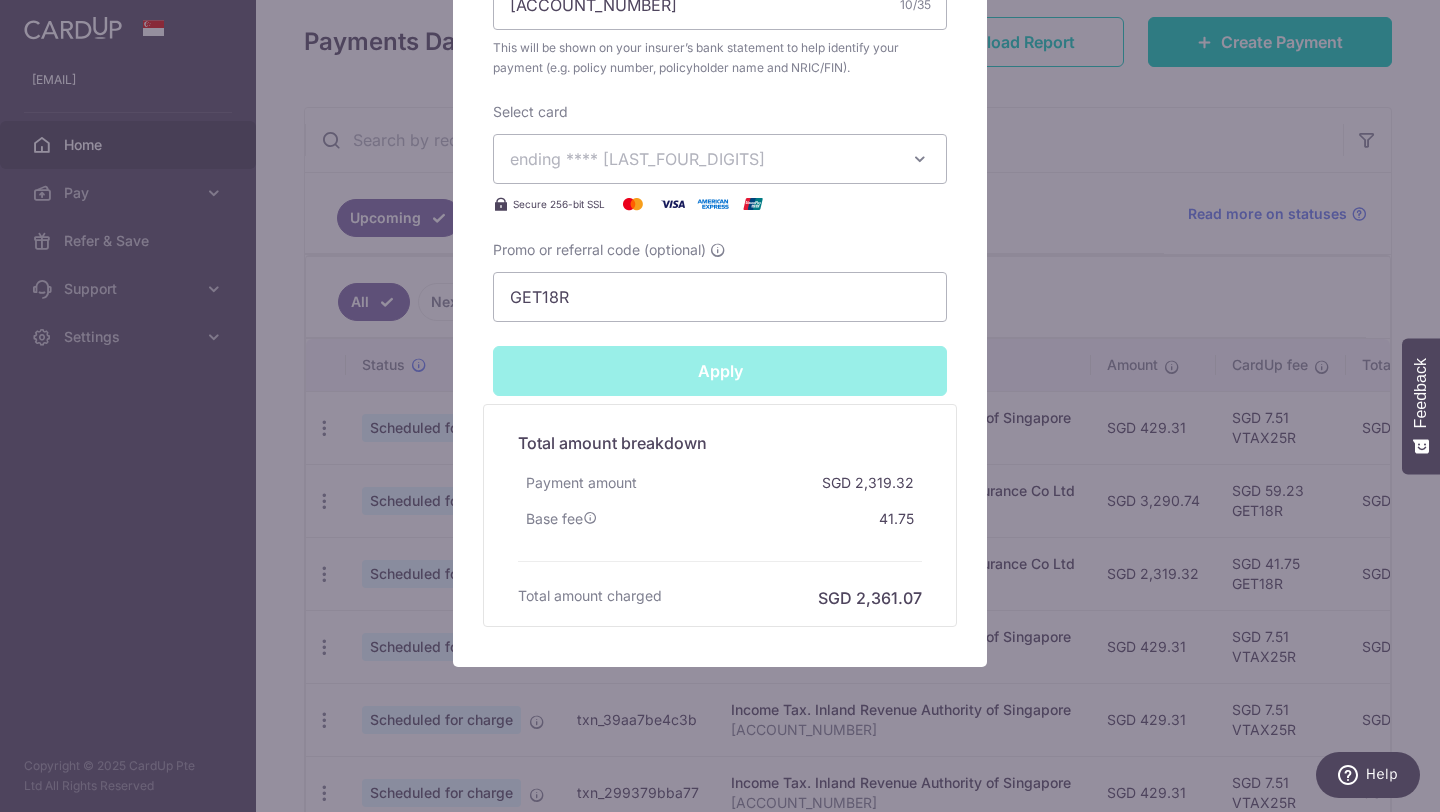 type on "Successfully Applied" 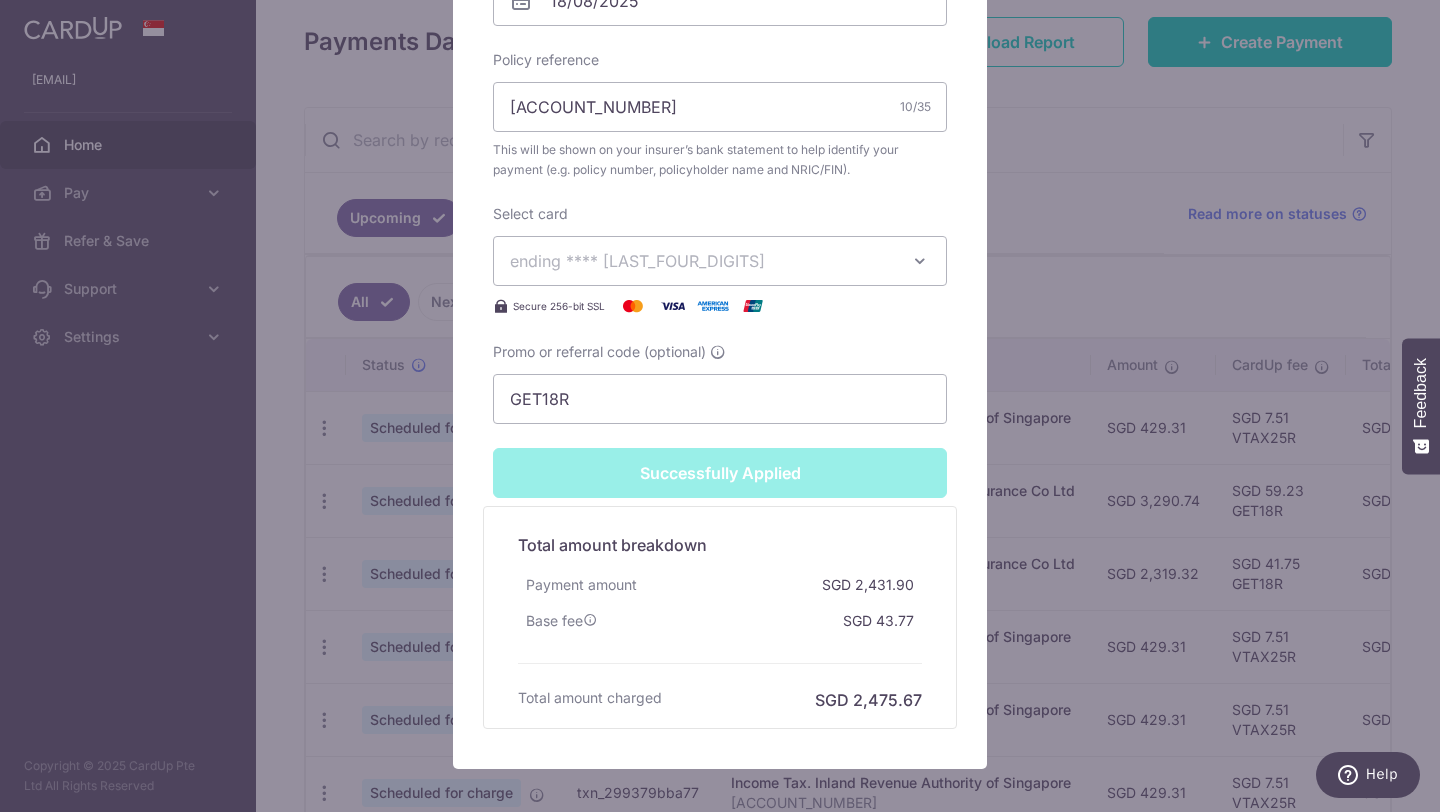scroll, scrollTop: 0, scrollLeft: 0, axis: both 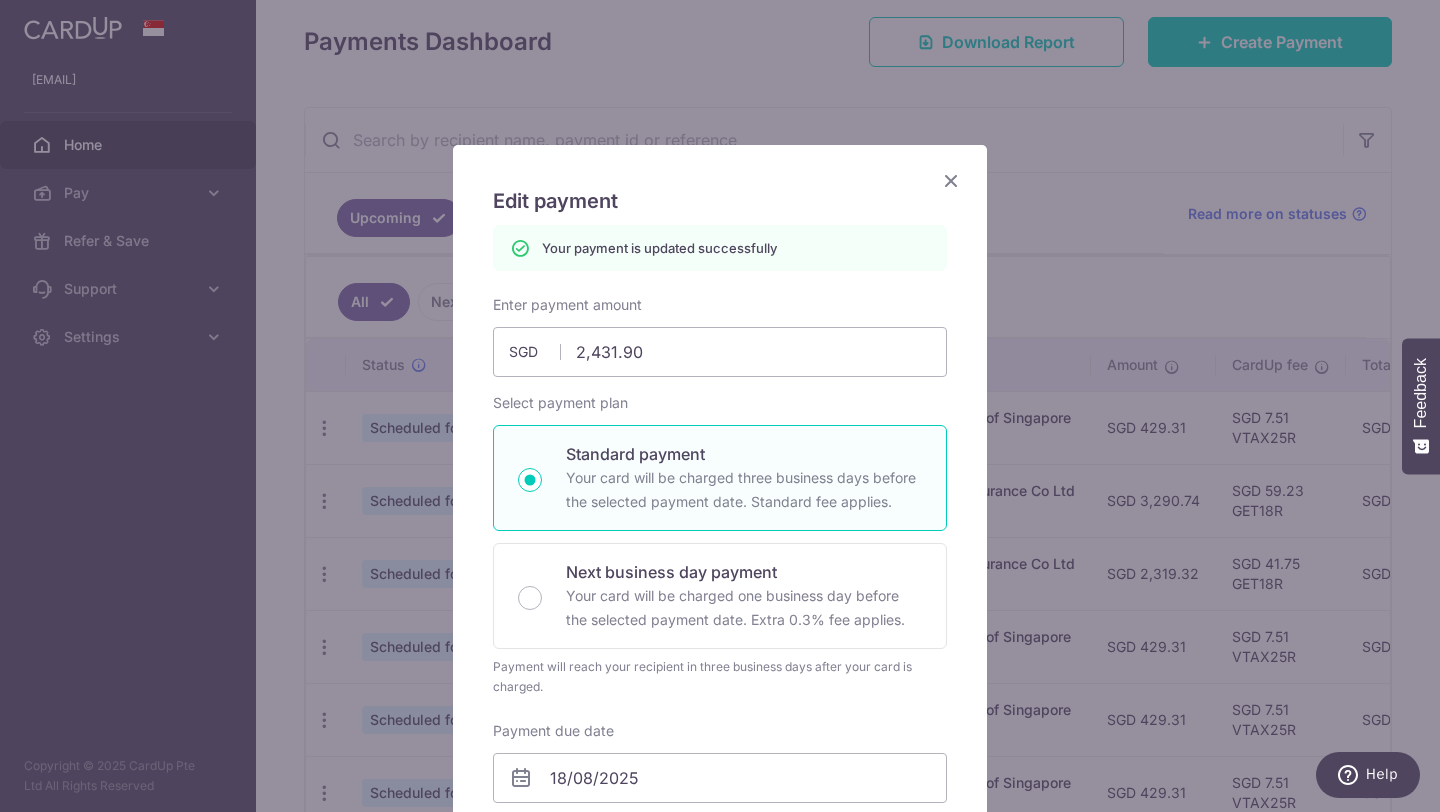 click at bounding box center [951, 180] 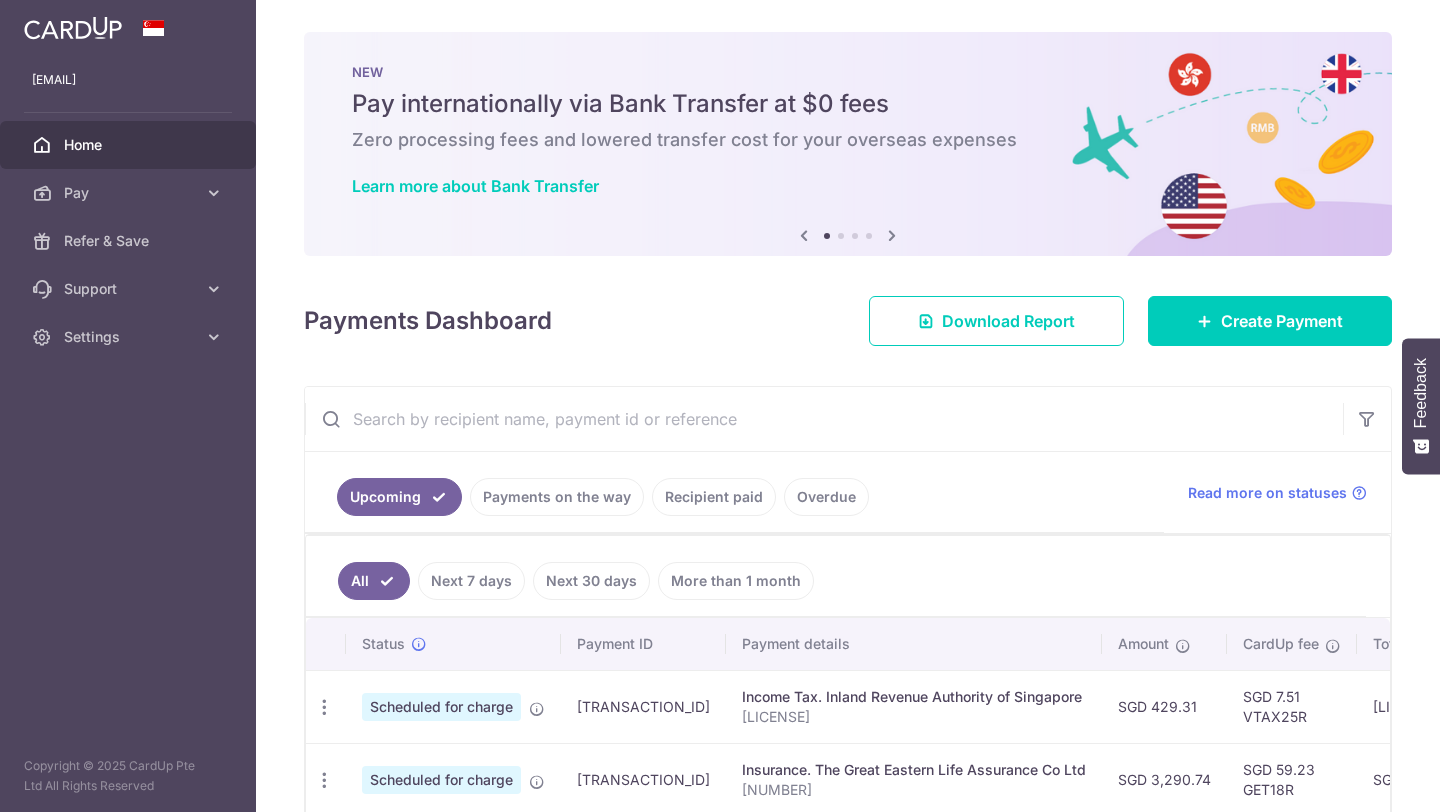 scroll, scrollTop: 0, scrollLeft: 0, axis: both 